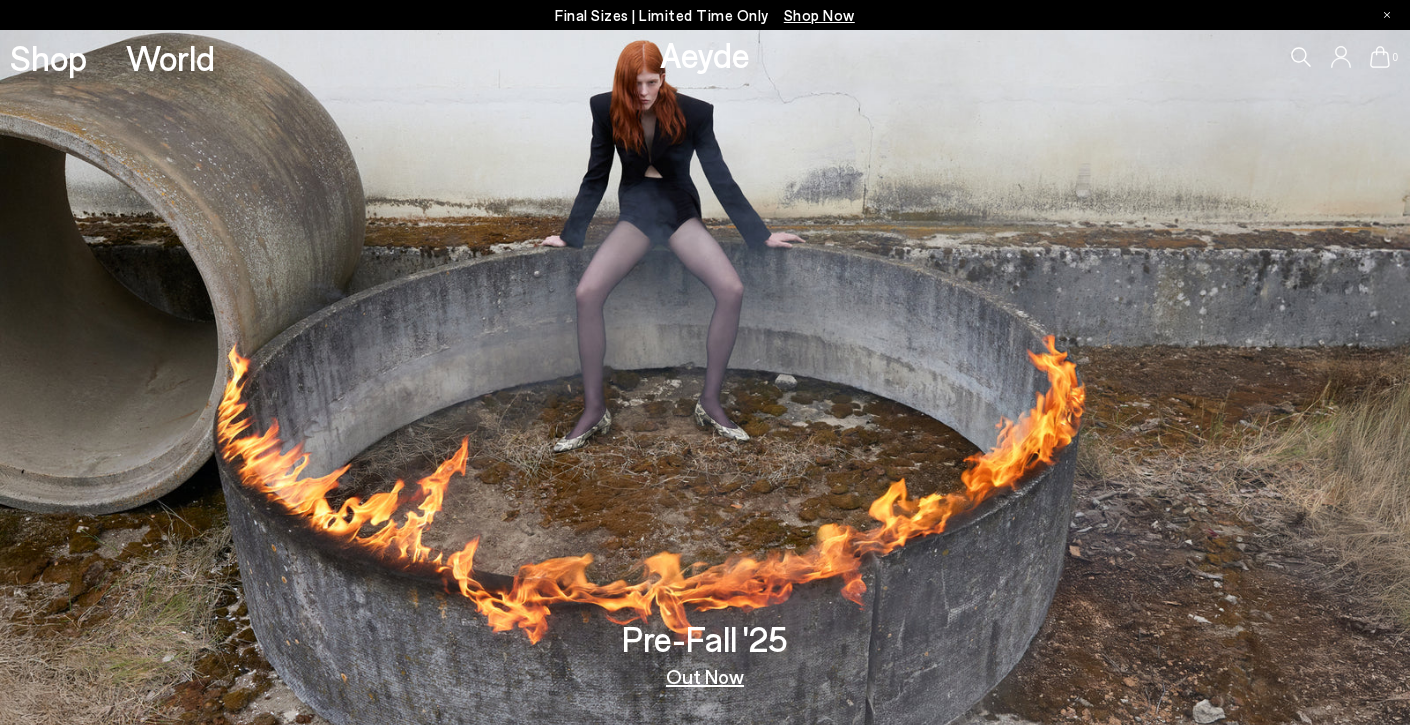 scroll, scrollTop: 0, scrollLeft: 0, axis: both 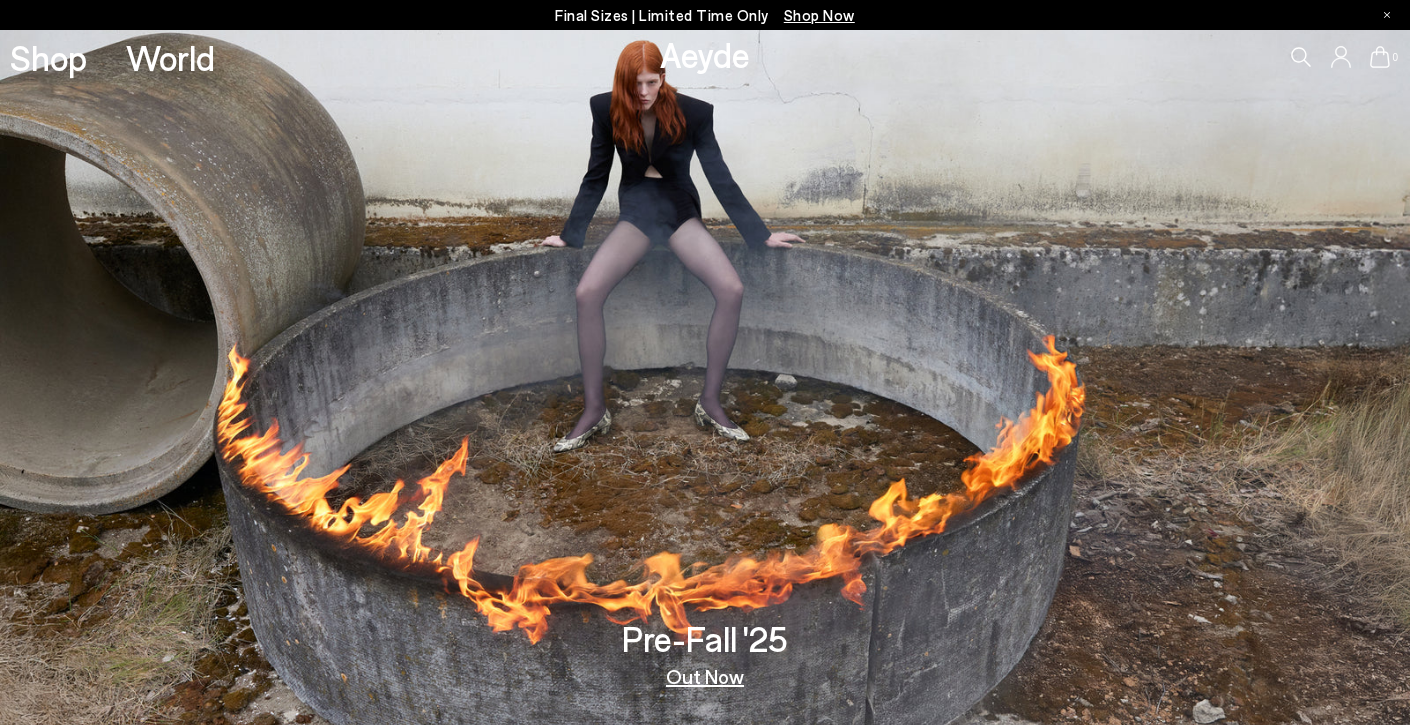 click on "Shop" at bounding box center (48, 57) 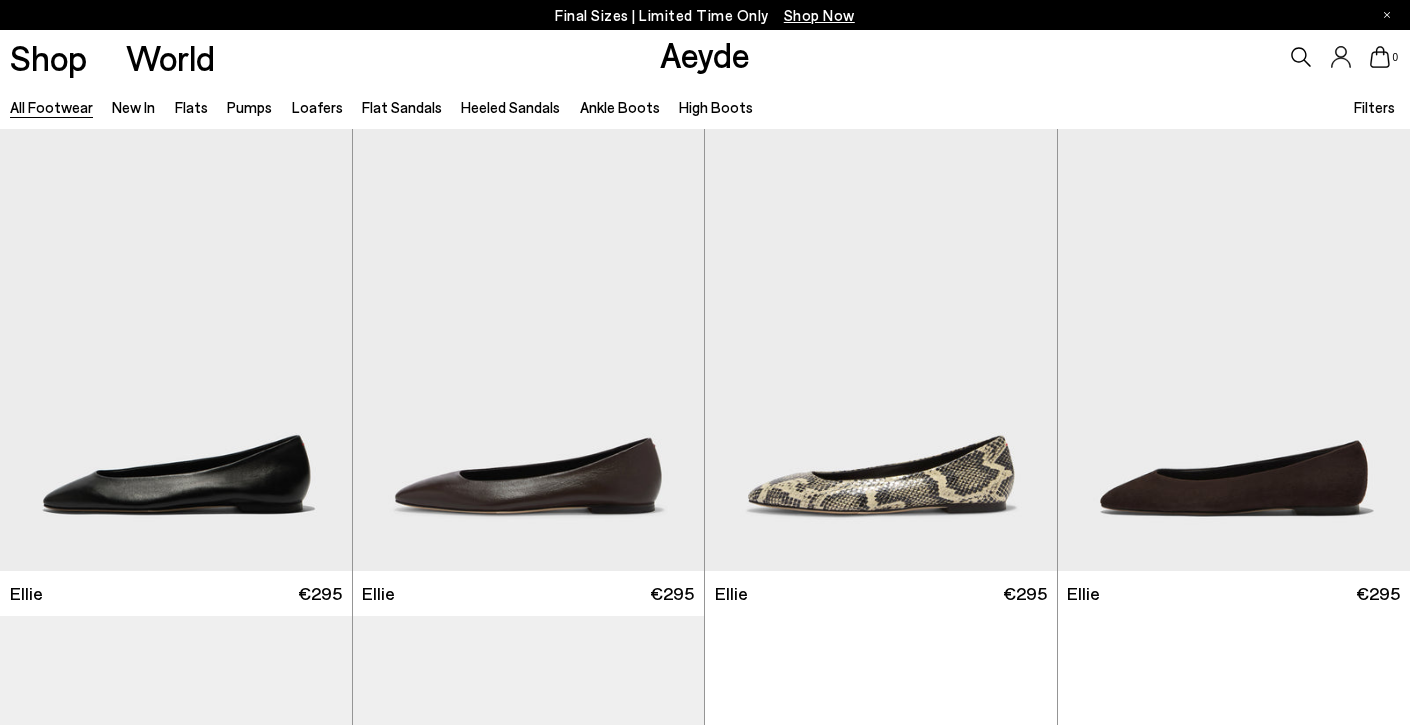 scroll, scrollTop: 0, scrollLeft: 0, axis: both 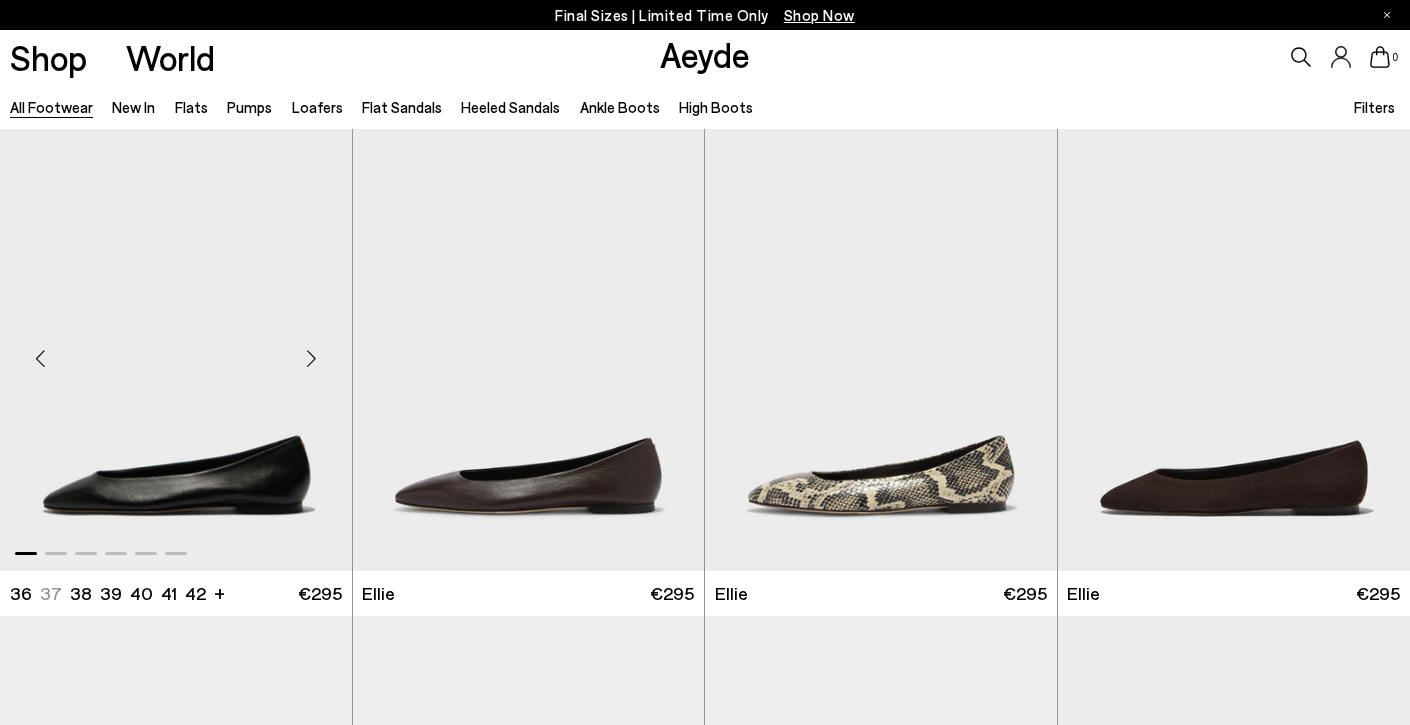 click at bounding box center [312, 358] 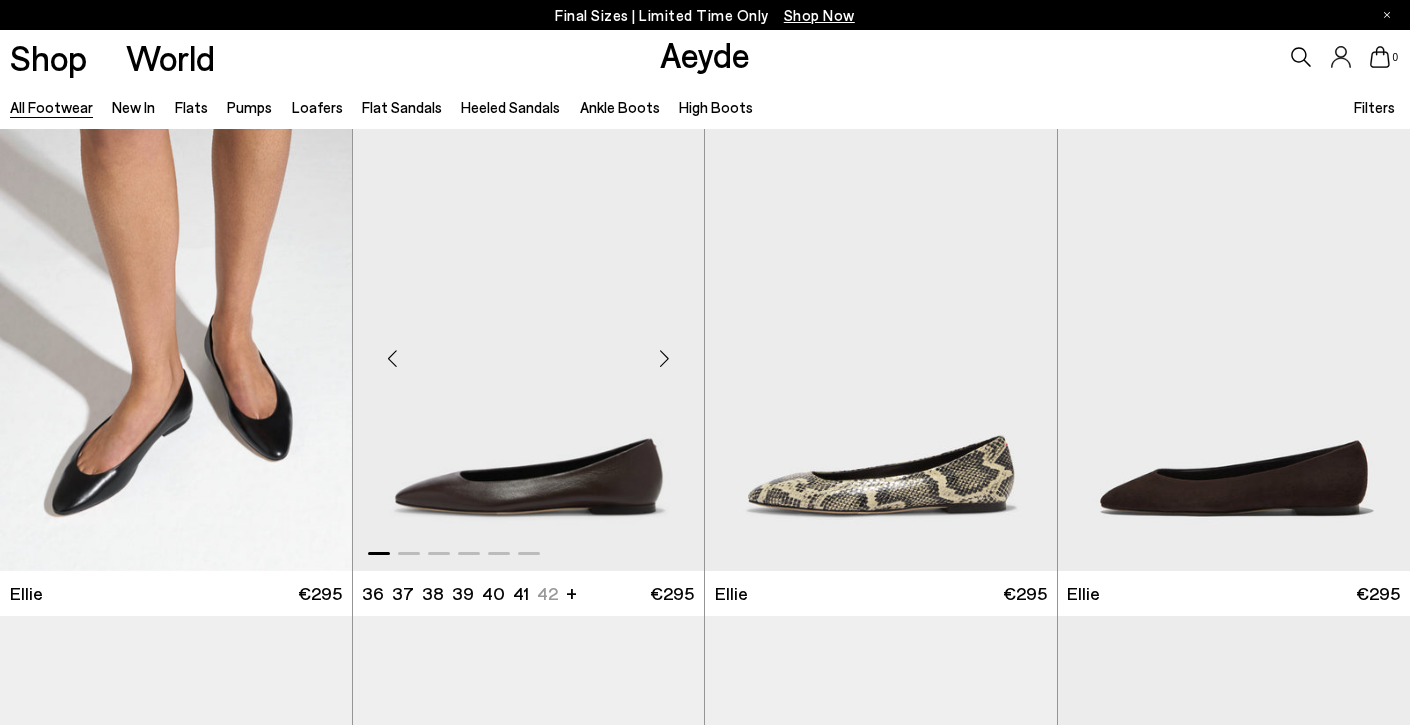 click at bounding box center (664, 358) 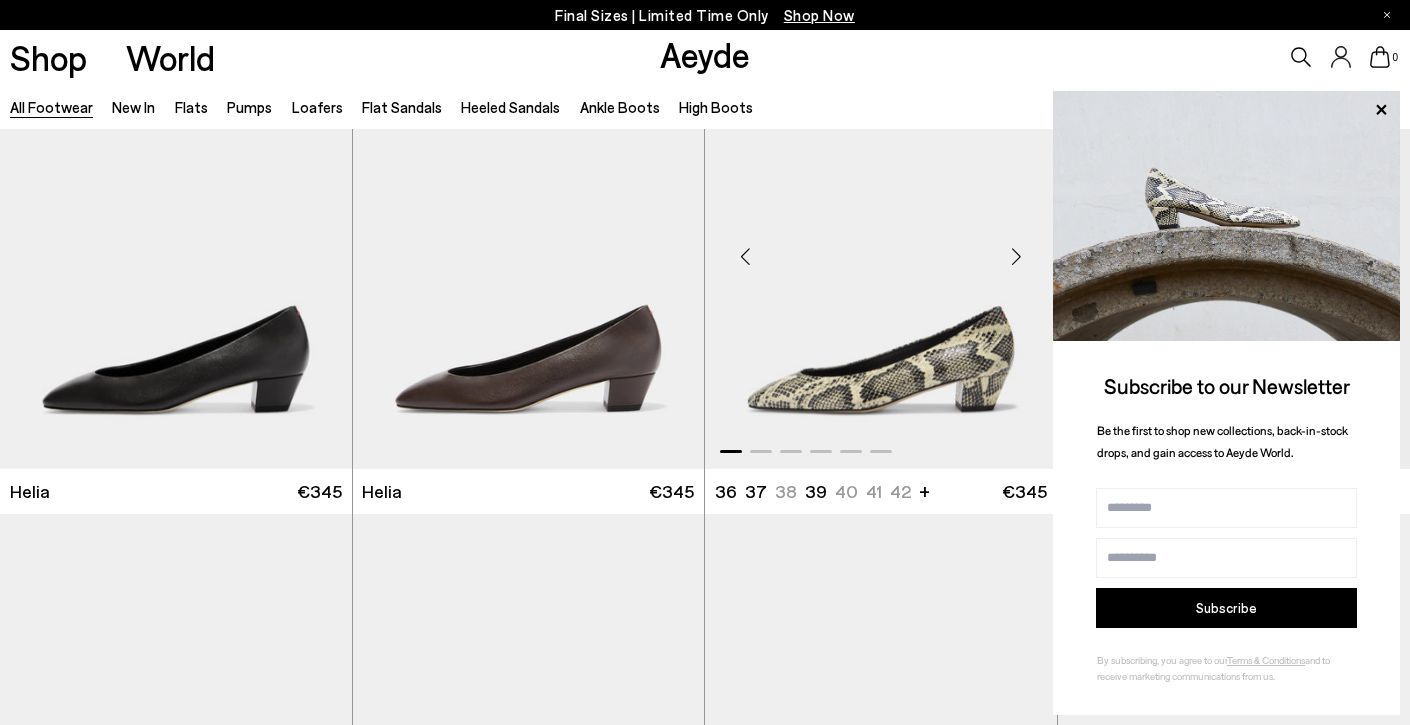 scroll, scrollTop: 580, scrollLeft: 0, axis: vertical 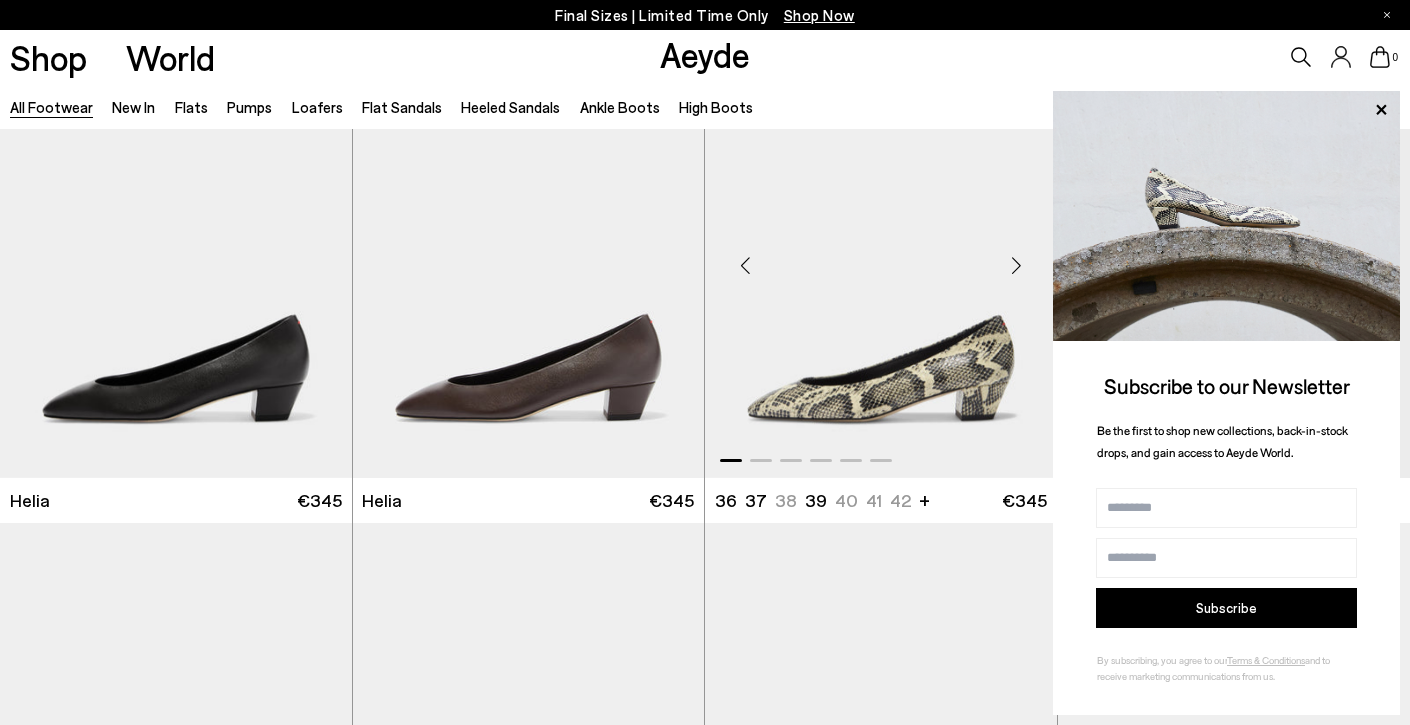 click at bounding box center (1017, 265) 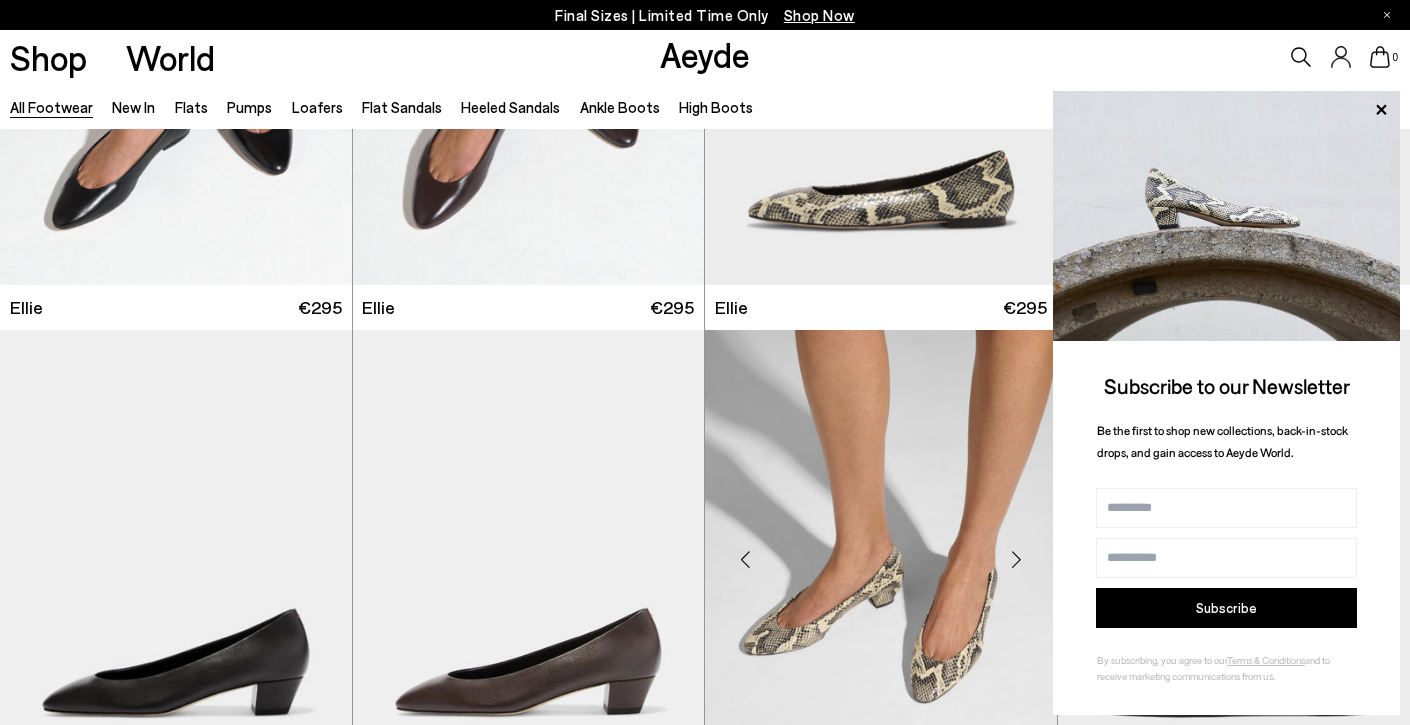 scroll, scrollTop: 283, scrollLeft: 0, axis: vertical 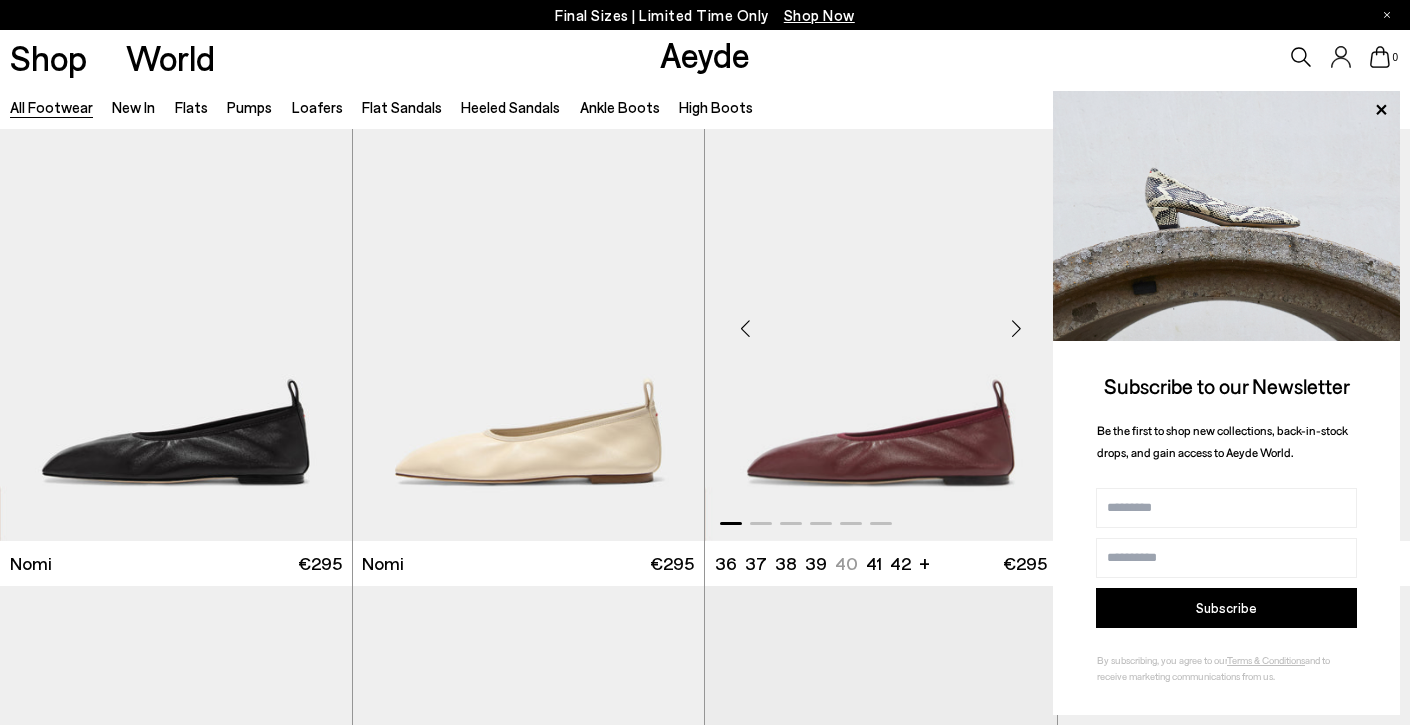 click at bounding box center [1017, 328] 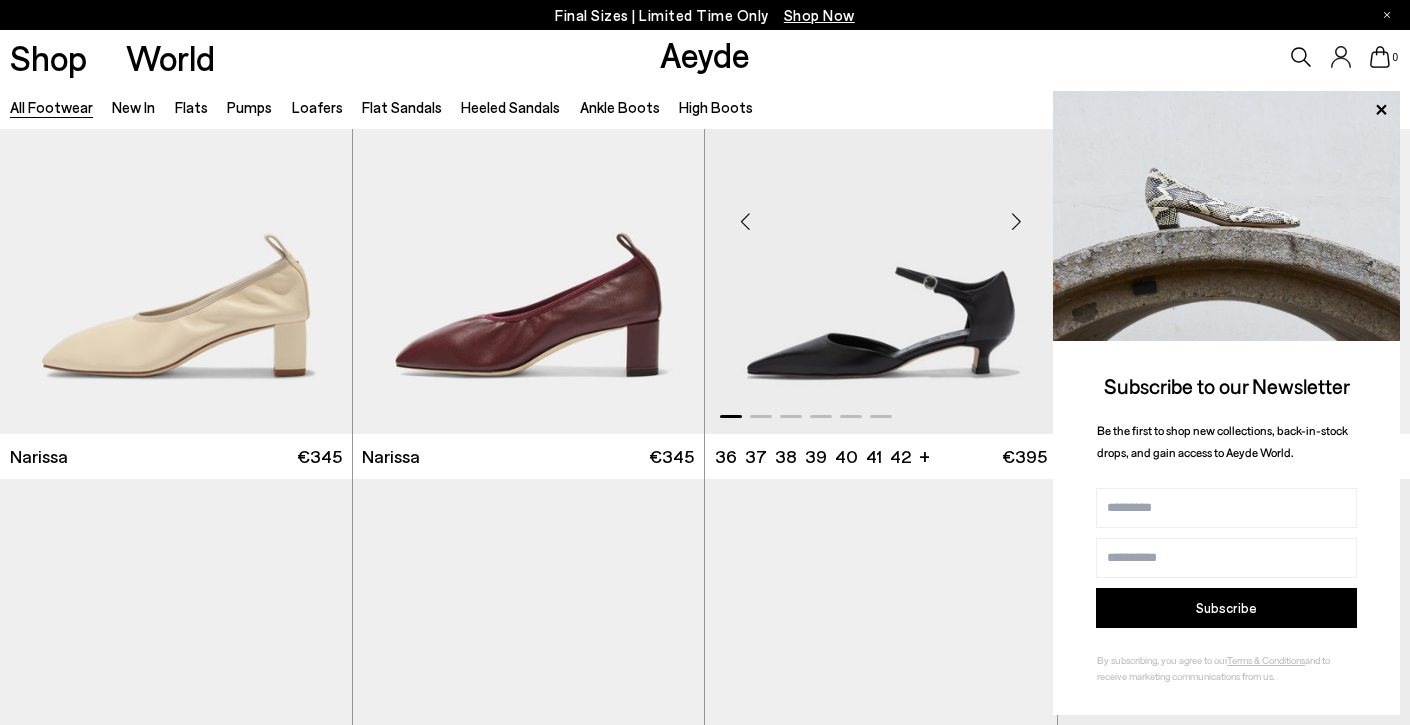 scroll, scrollTop: 2078, scrollLeft: 0, axis: vertical 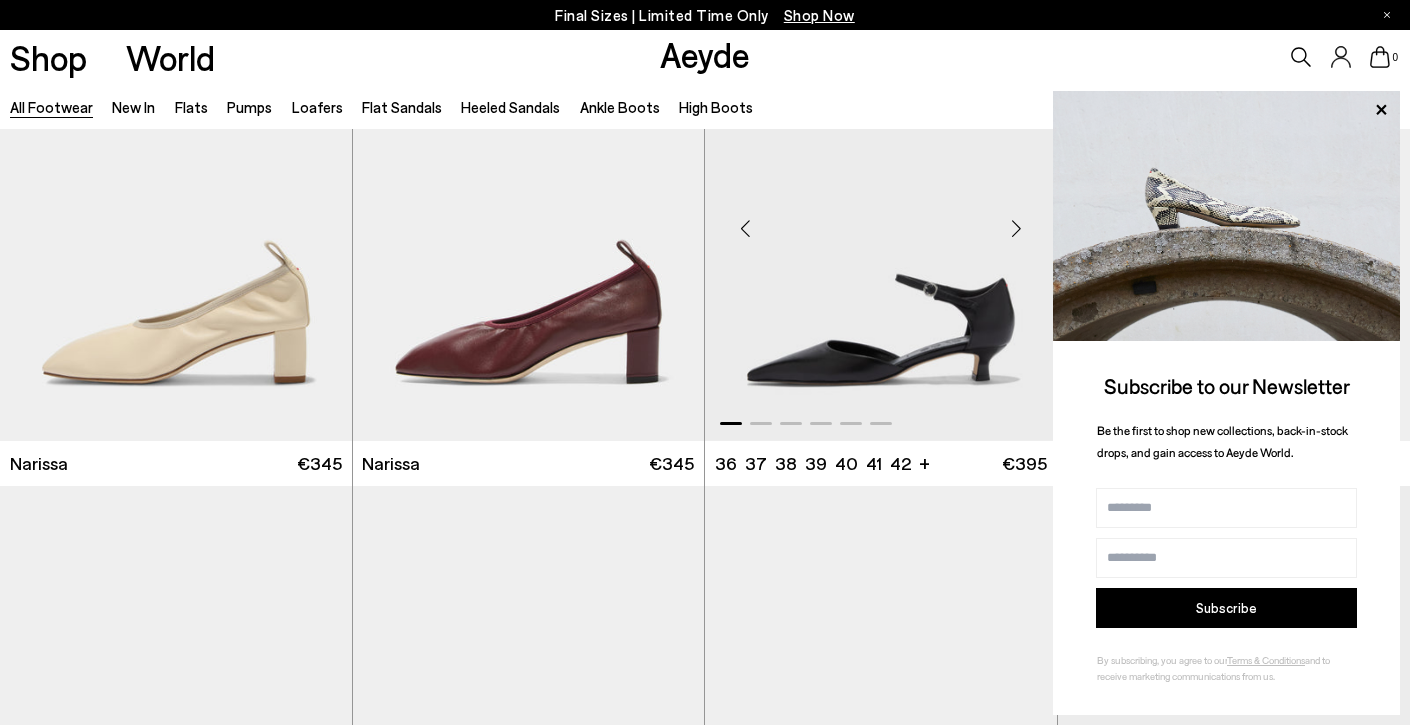 click at bounding box center [1017, 228] 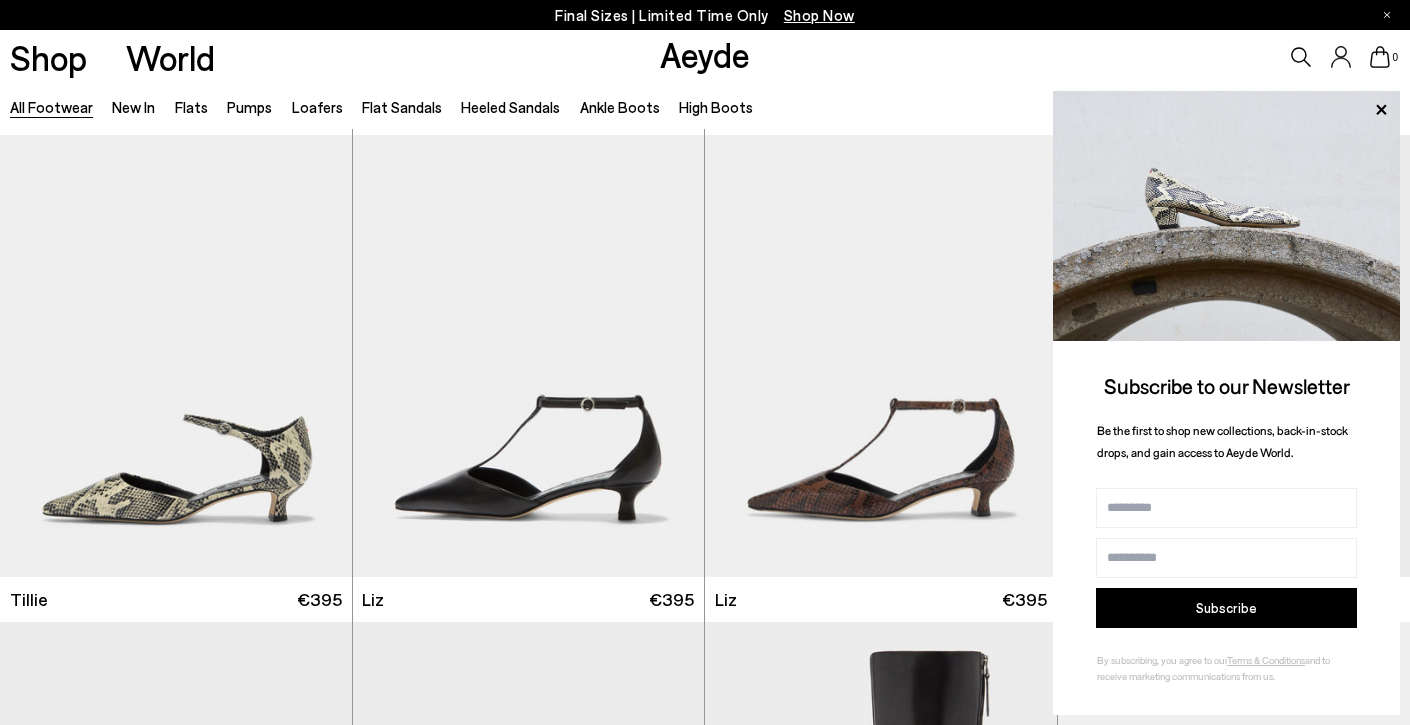 scroll, scrollTop: 2431, scrollLeft: 0, axis: vertical 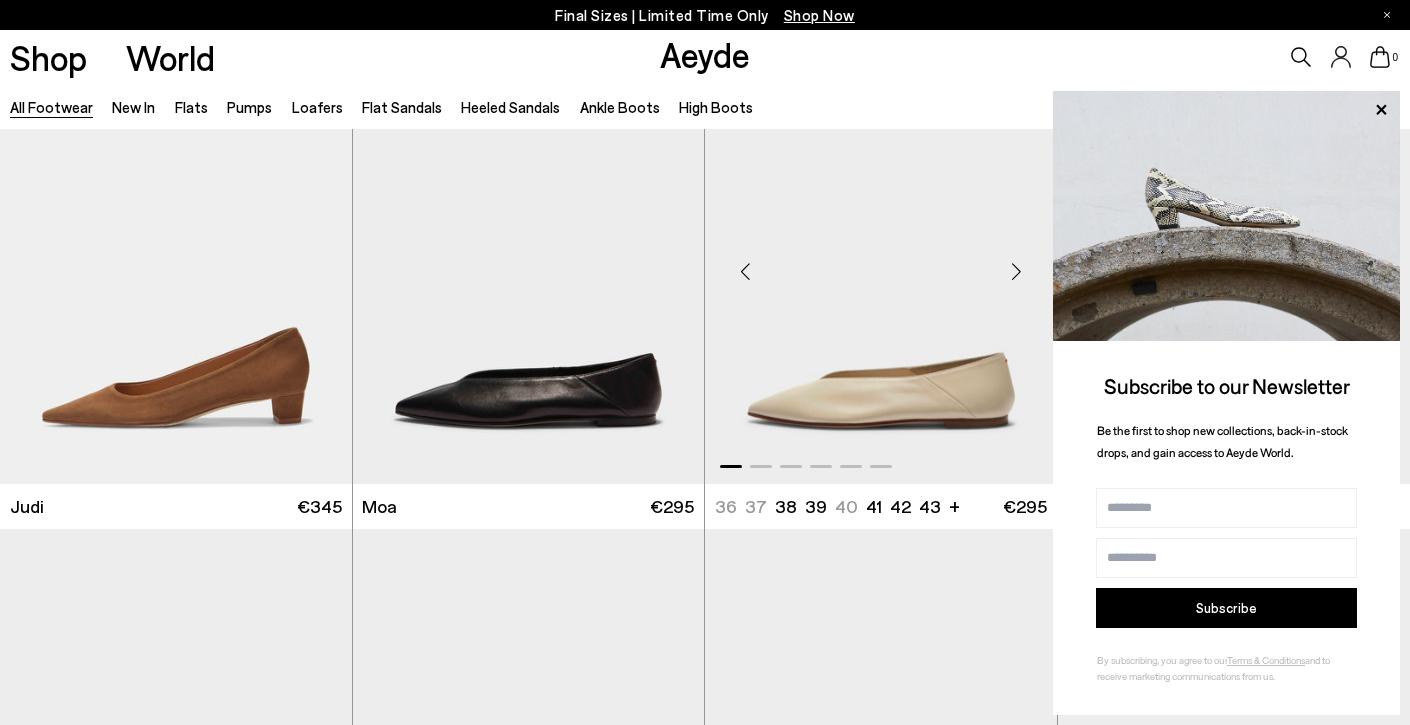 click at bounding box center (1017, 271) 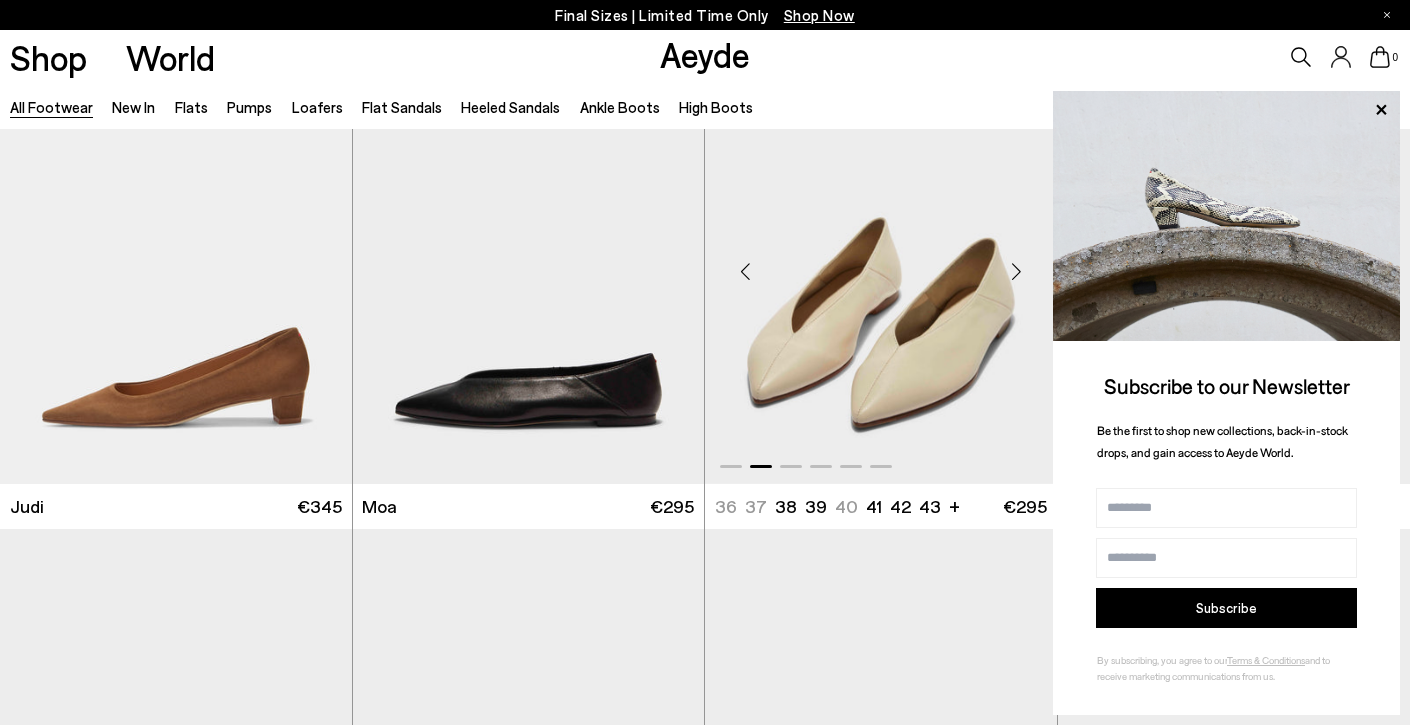 click at bounding box center (1017, 271) 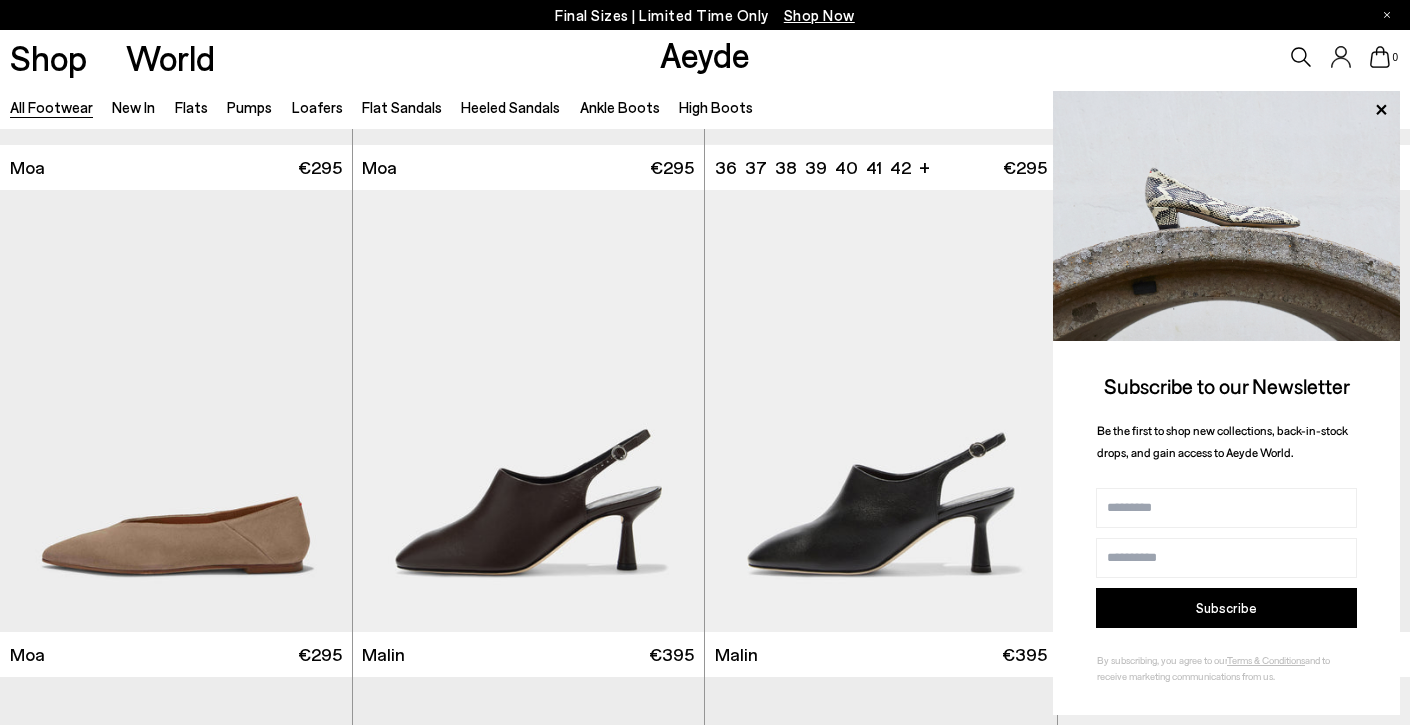 scroll, scrollTop: 5784, scrollLeft: 0, axis: vertical 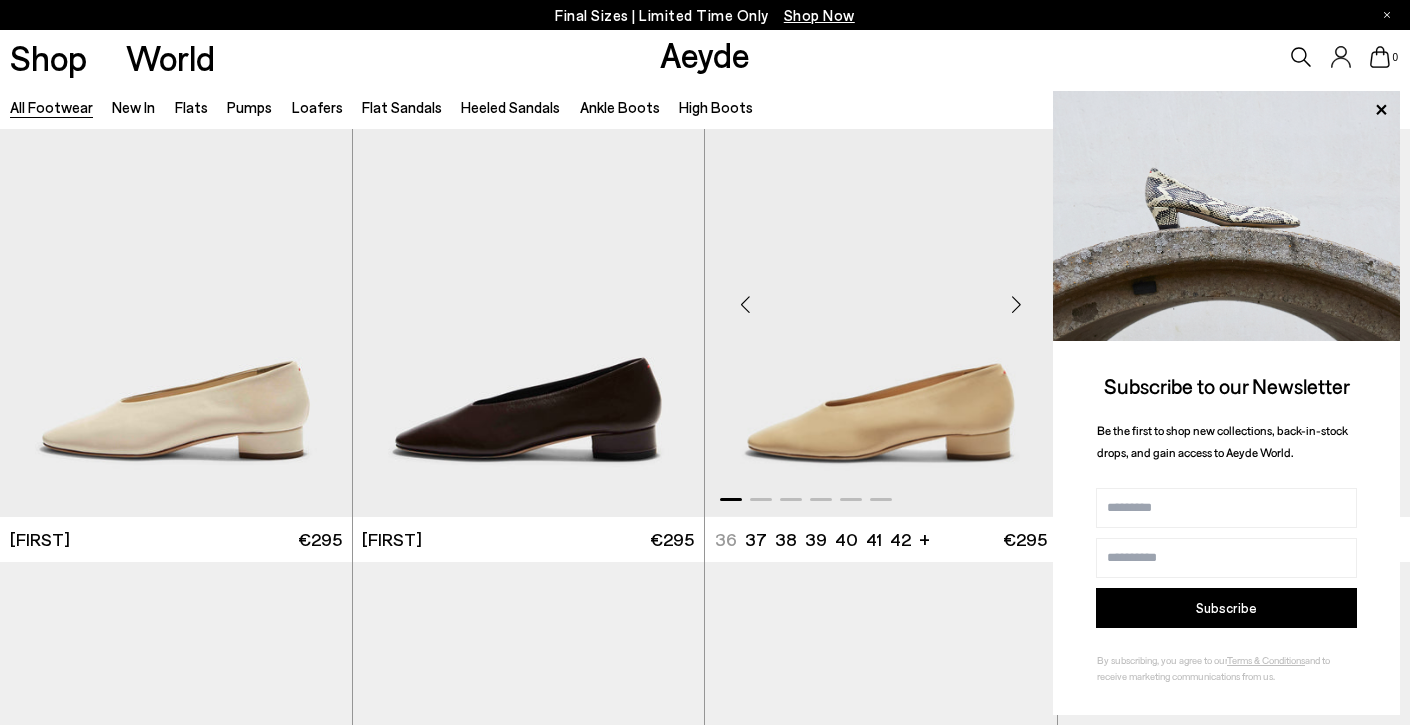 click at bounding box center (1017, 304) 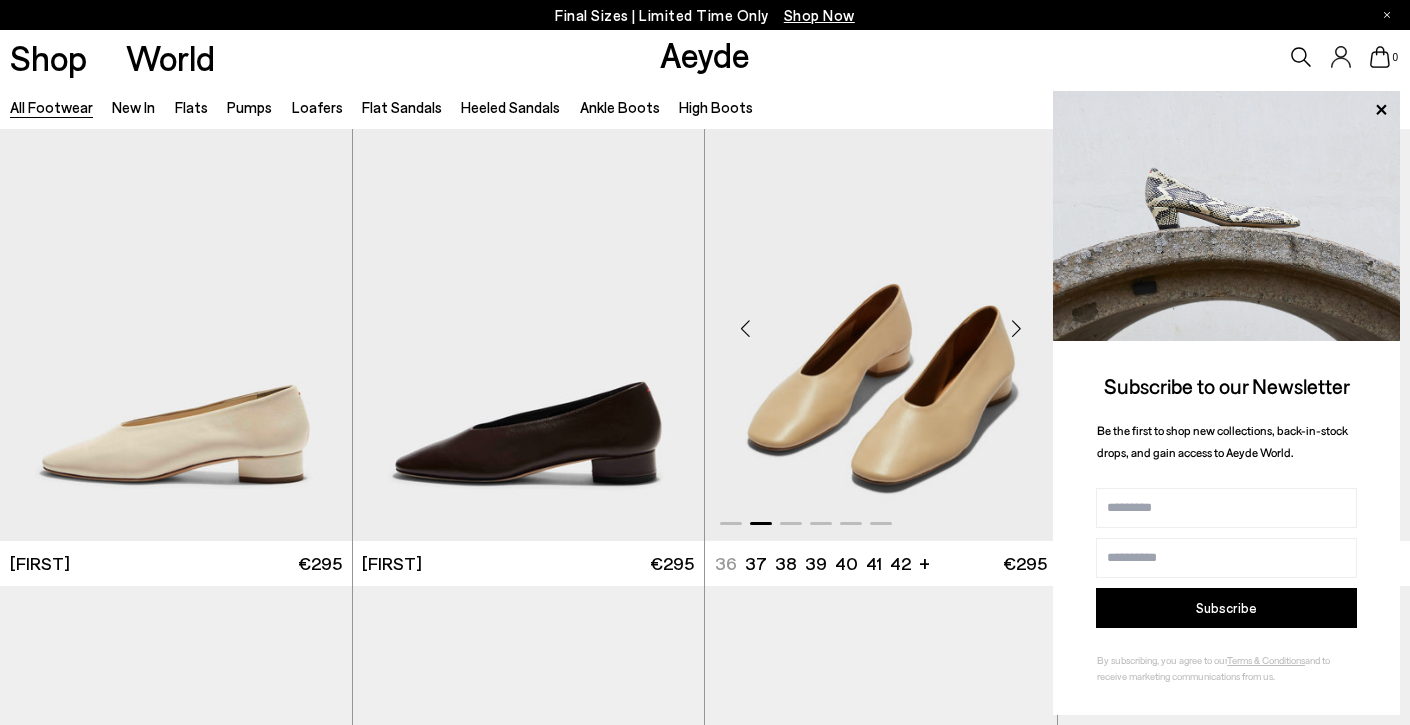 scroll, scrollTop: 7331, scrollLeft: 0, axis: vertical 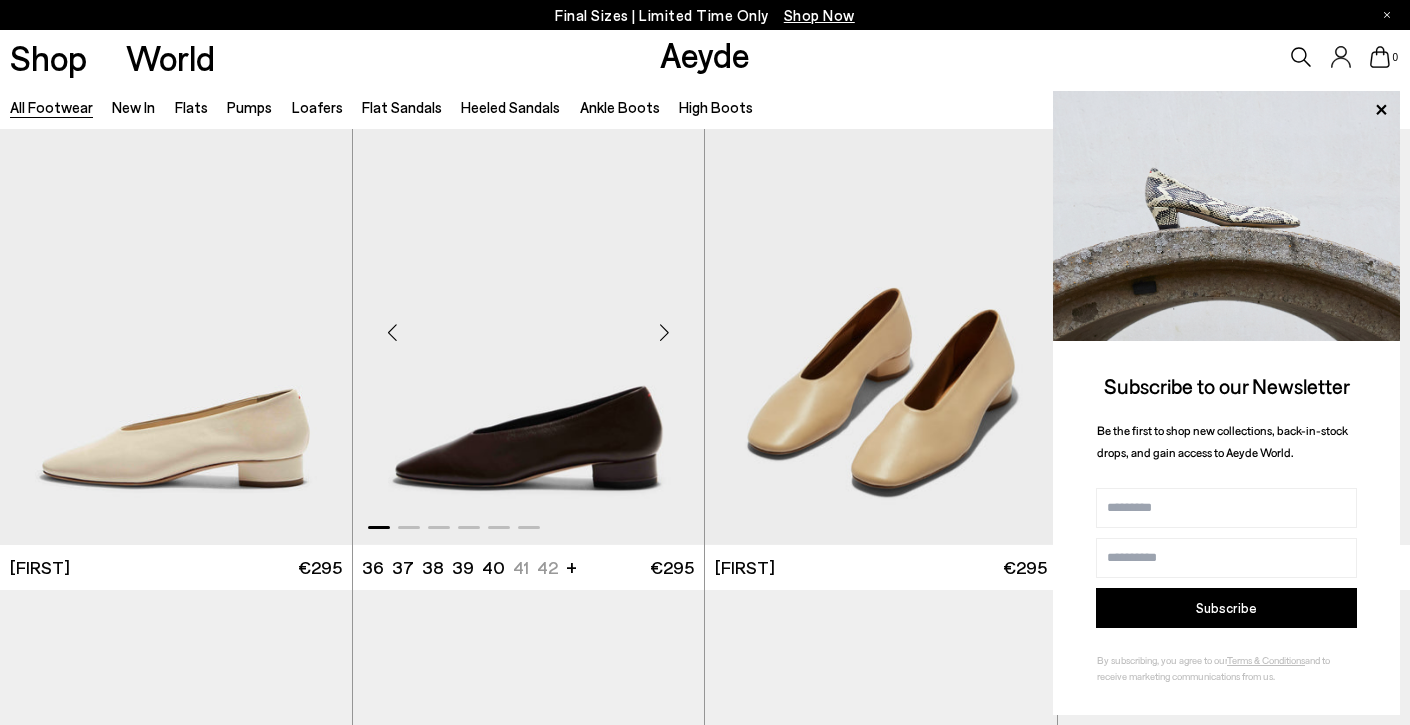 click at bounding box center (664, 332) 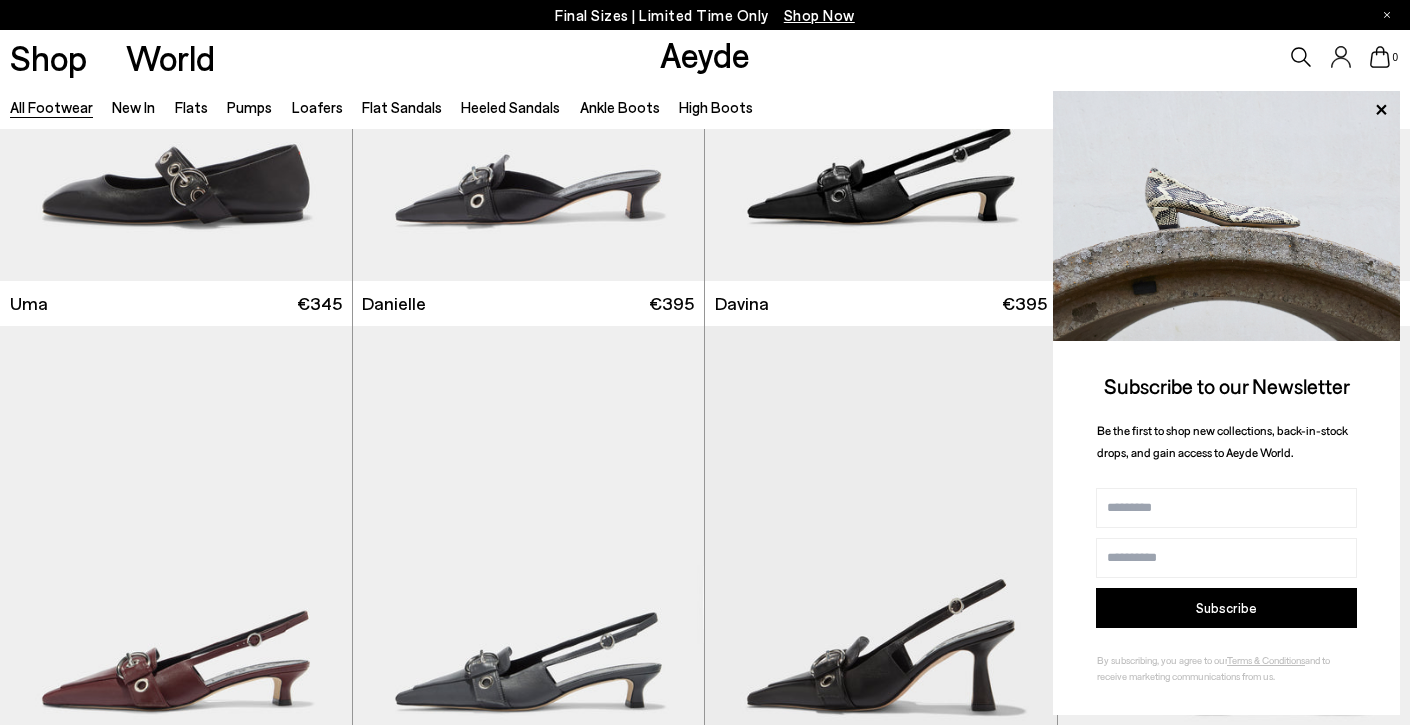 scroll, scrollTop: 8280, scrollLeft: 1, axis: both 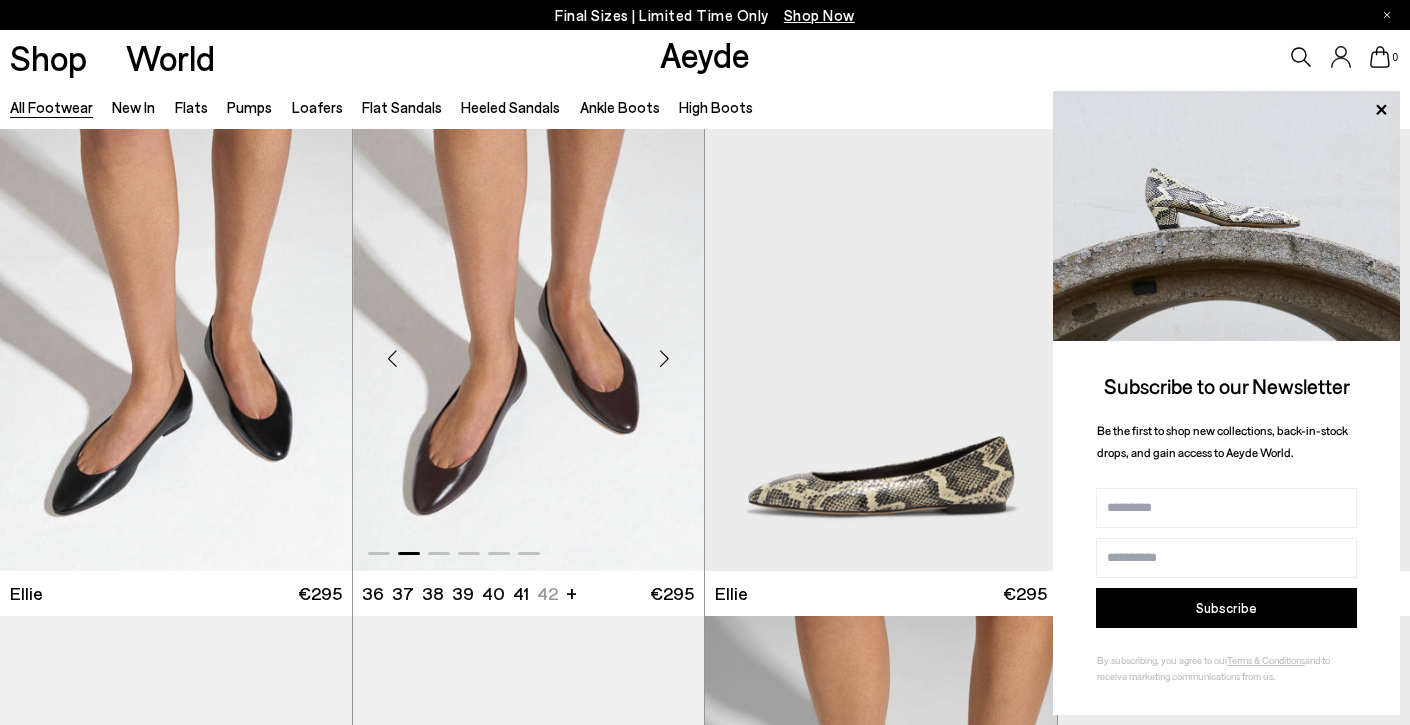 click at bounding box center (664, 358) 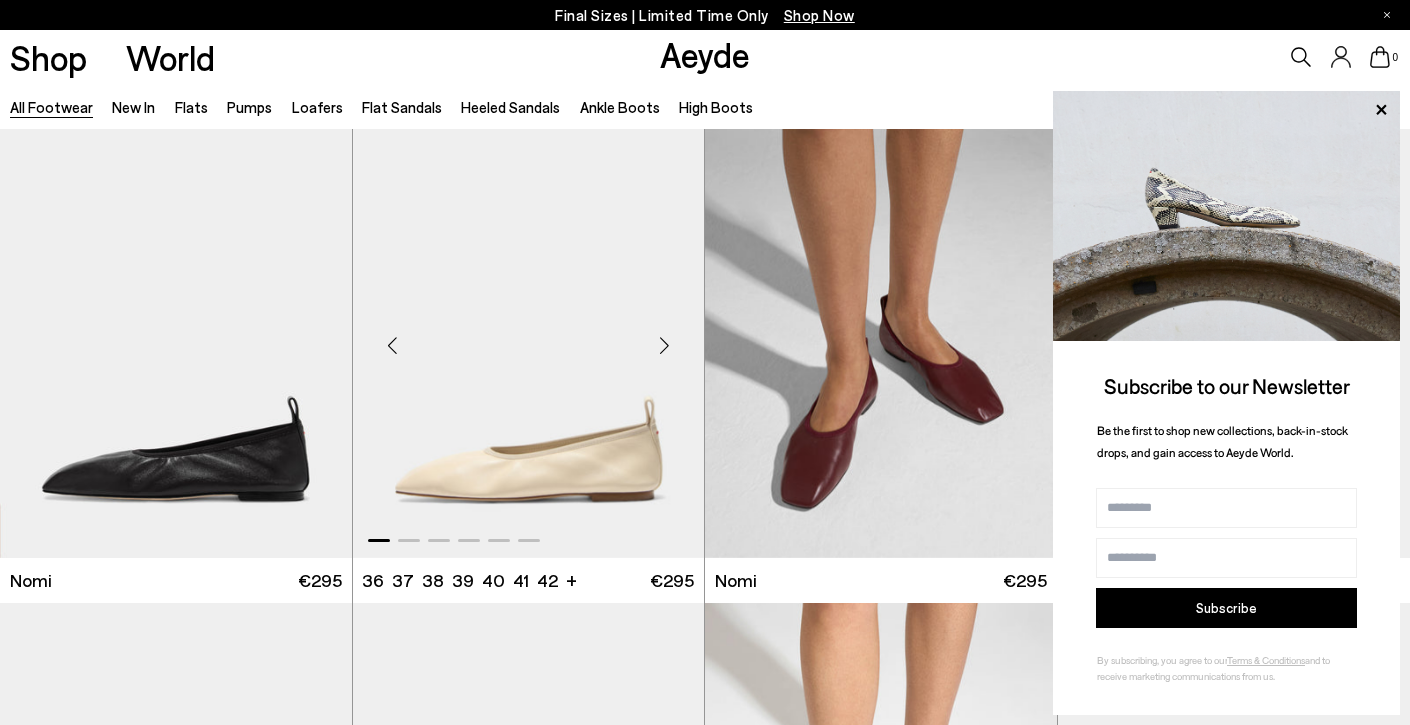 scroll, scrollTop: 1471, scrollLeft: 0, axis: vertical 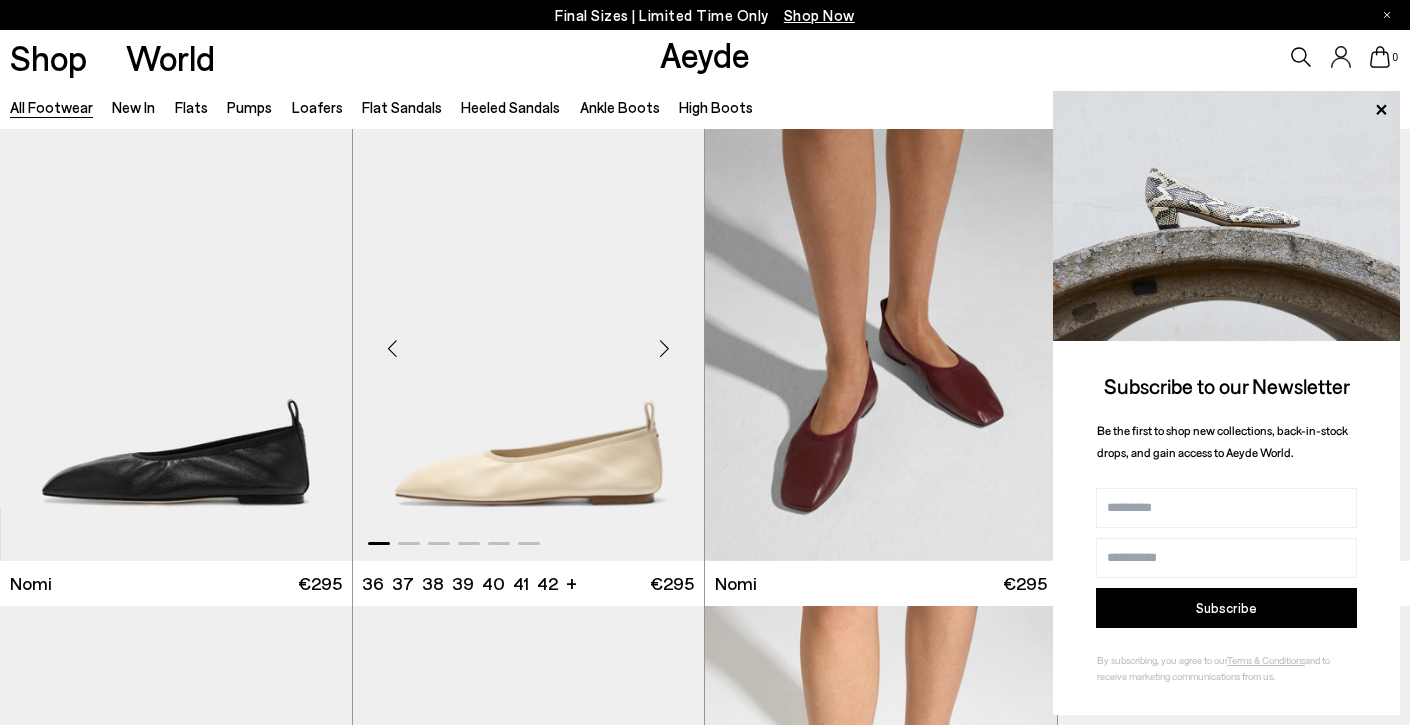 click at bounding box center [664, 348] 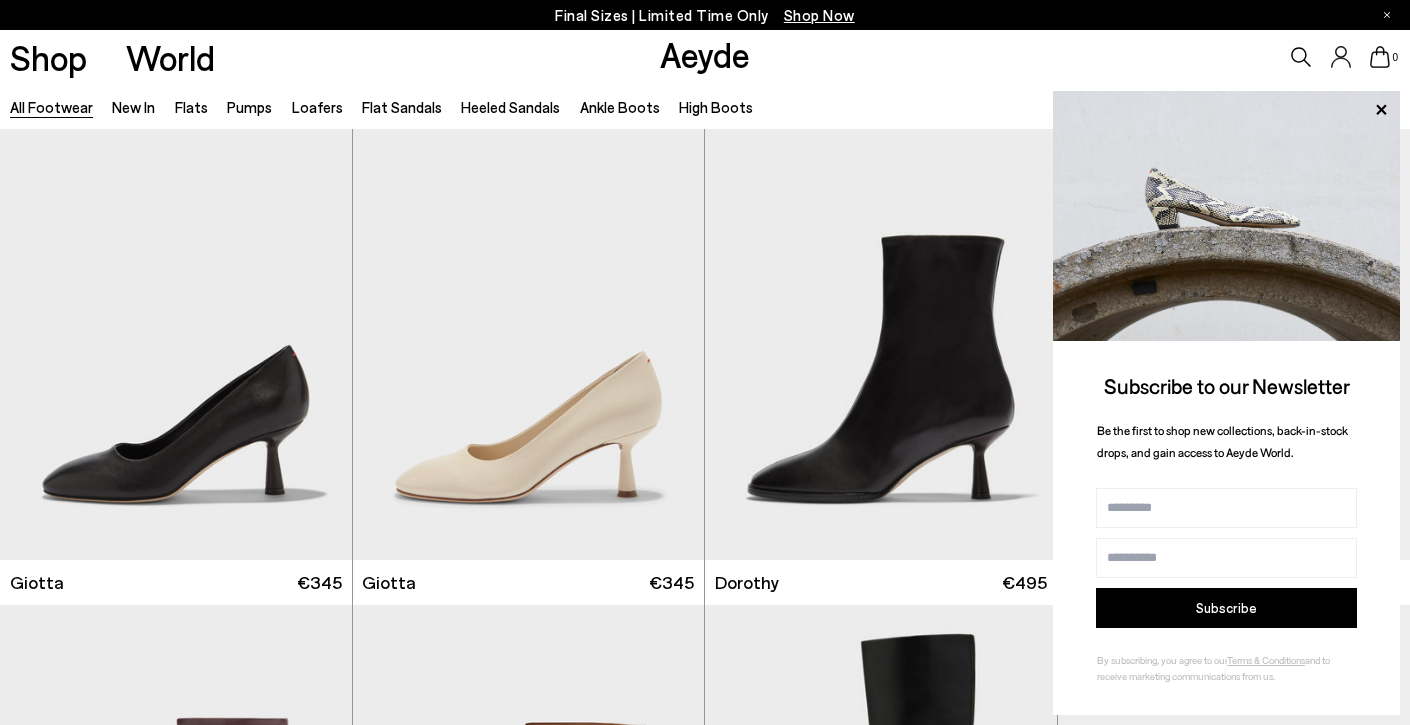 scroll, scrollTop: 6343, scrollLeft: 0, axis: vertical 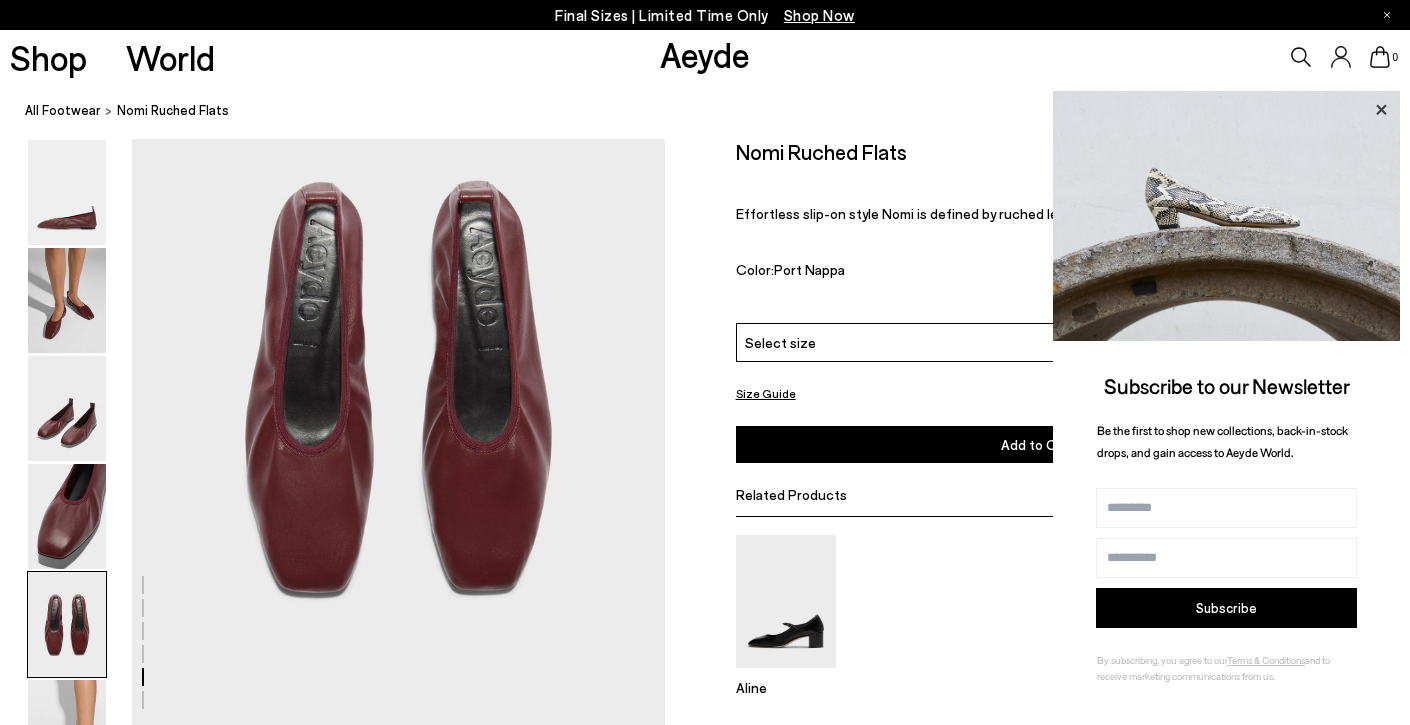click 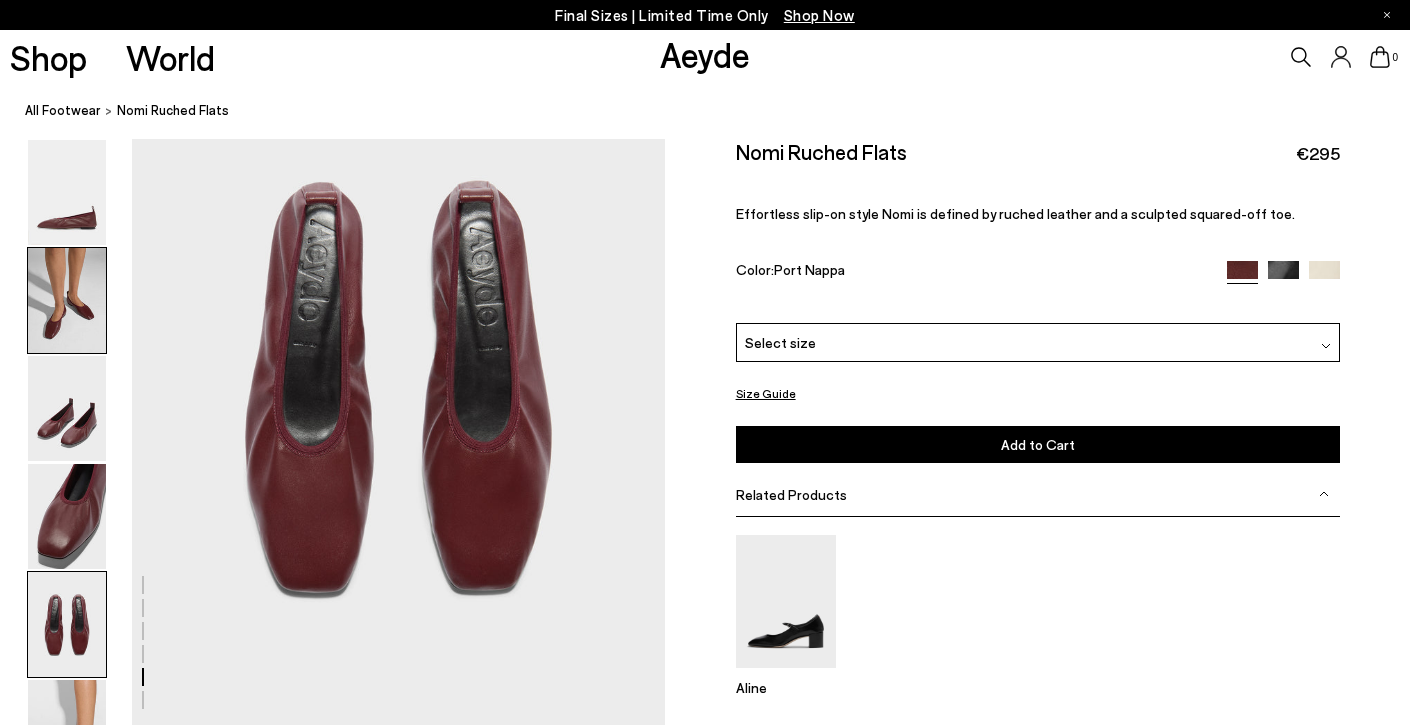 click at bounding box center [67, 300] 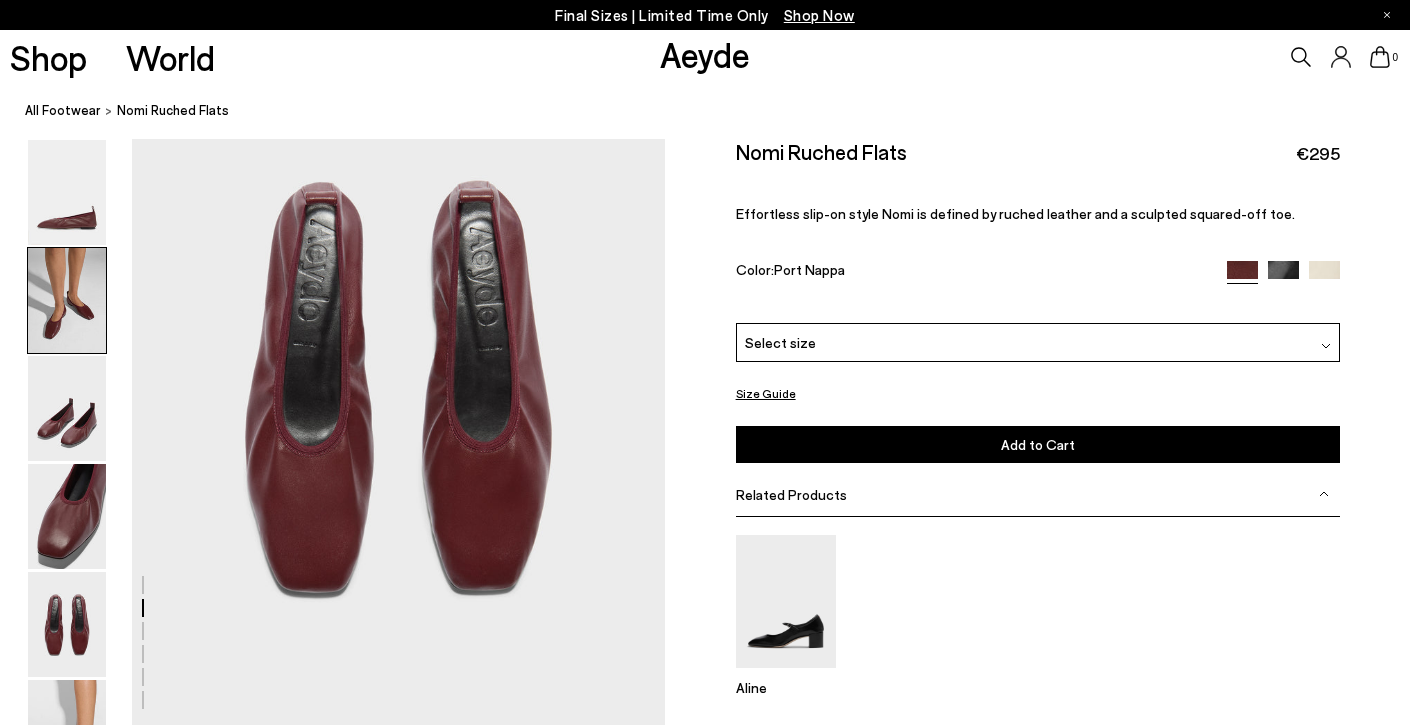 scroll, scrollTop: 590, scrollLeft: 0, axis: vertical 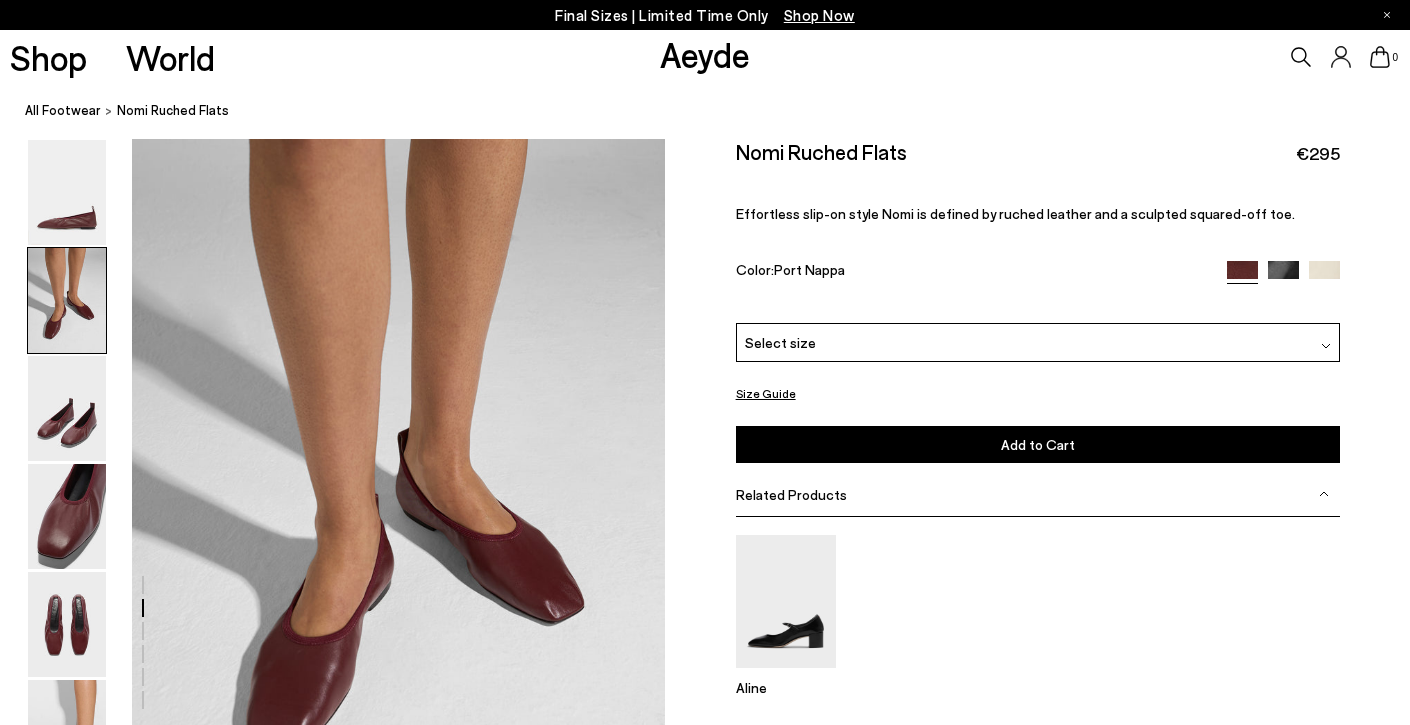 click at bounding box center [1324, 276] 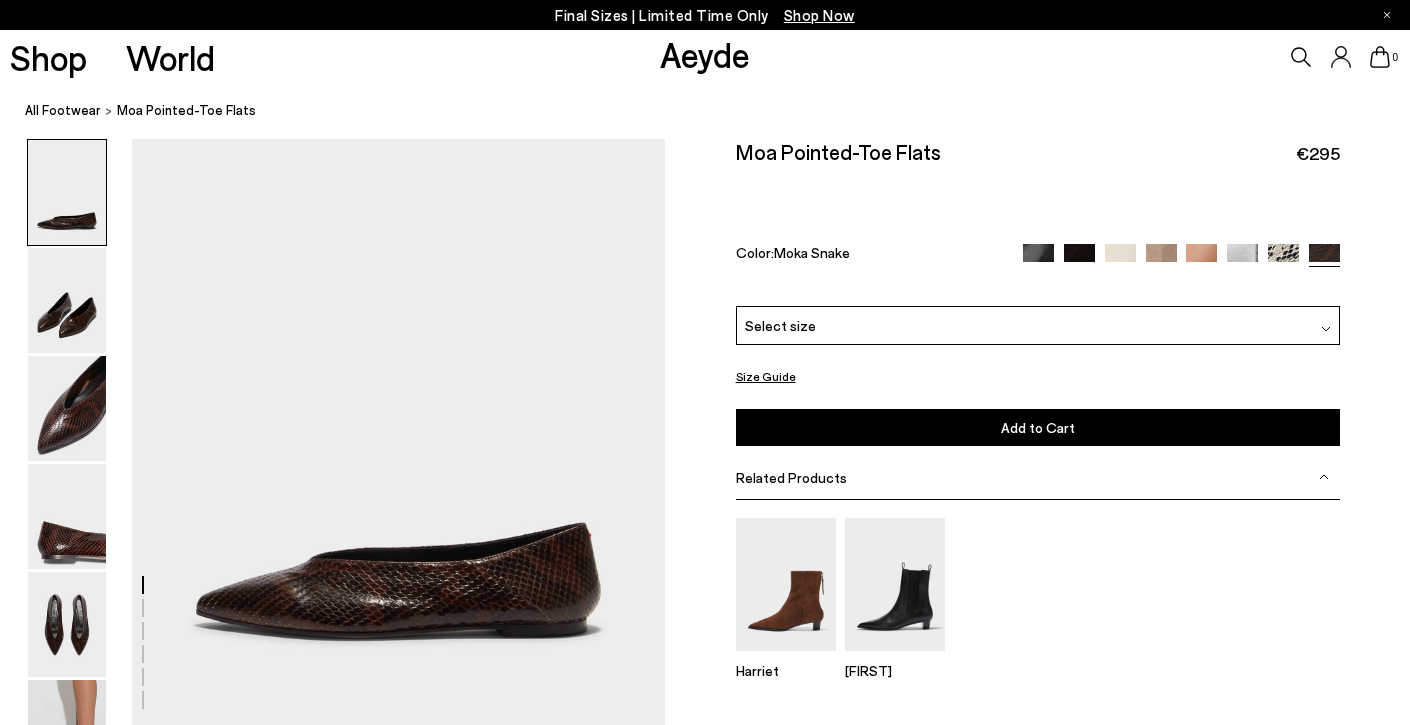 scroll, scrollTop: 0, scrollLeft: 0, axis: both 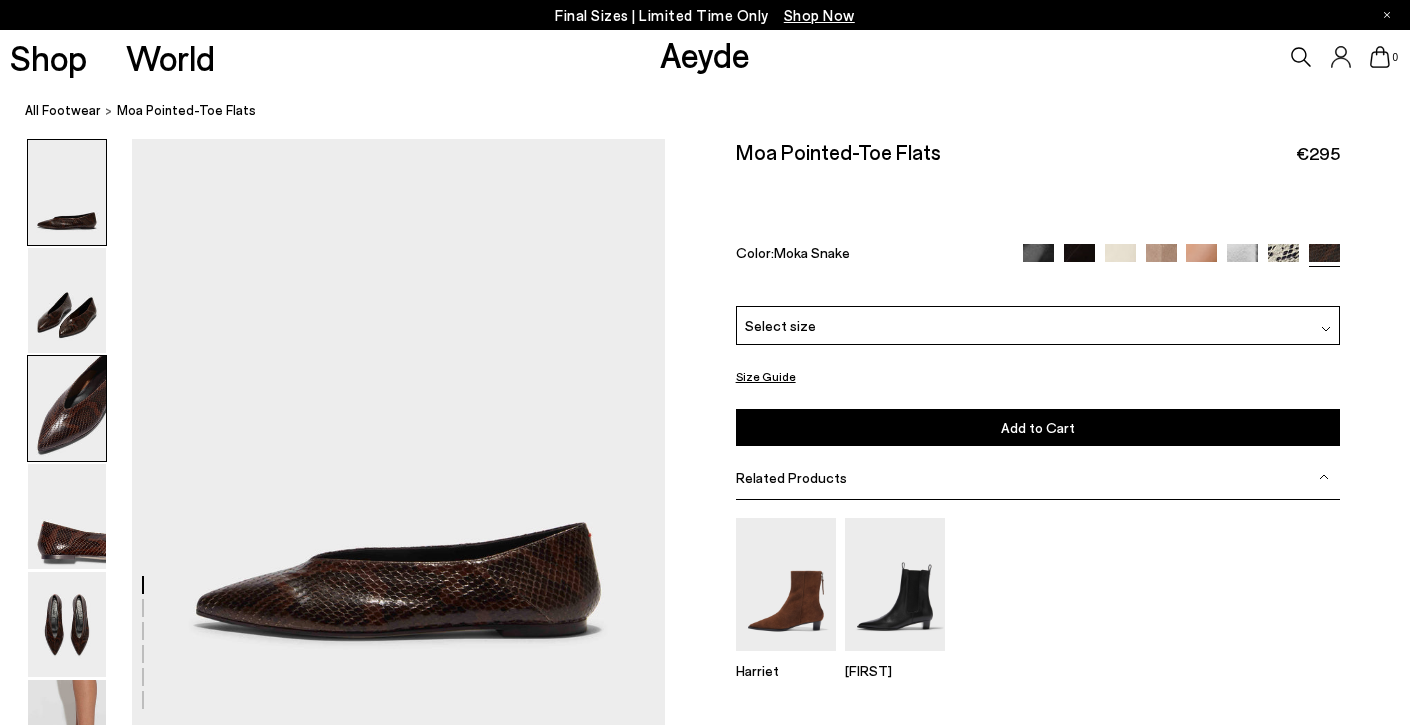 click at bounding box center (67, 408) 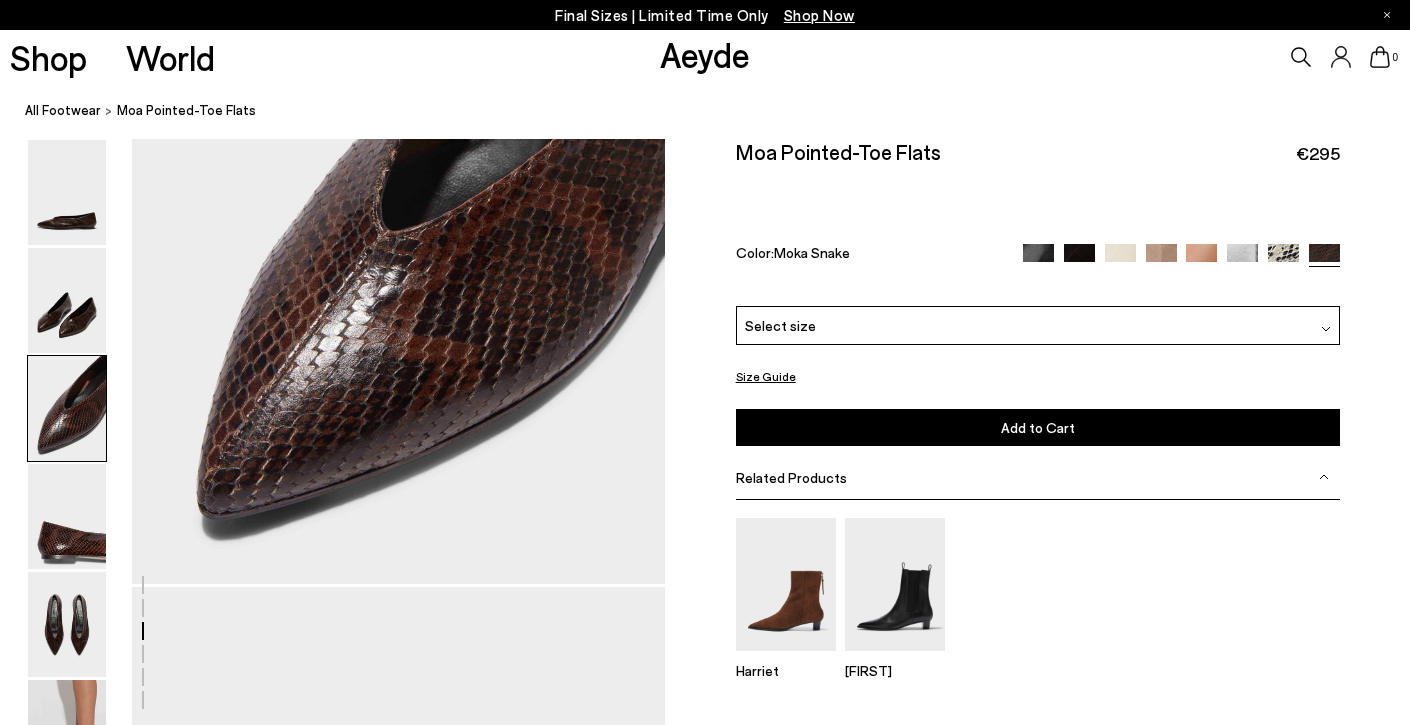 scroll, scrollTop: 1572, scrollLeft: 0, axis: vertical 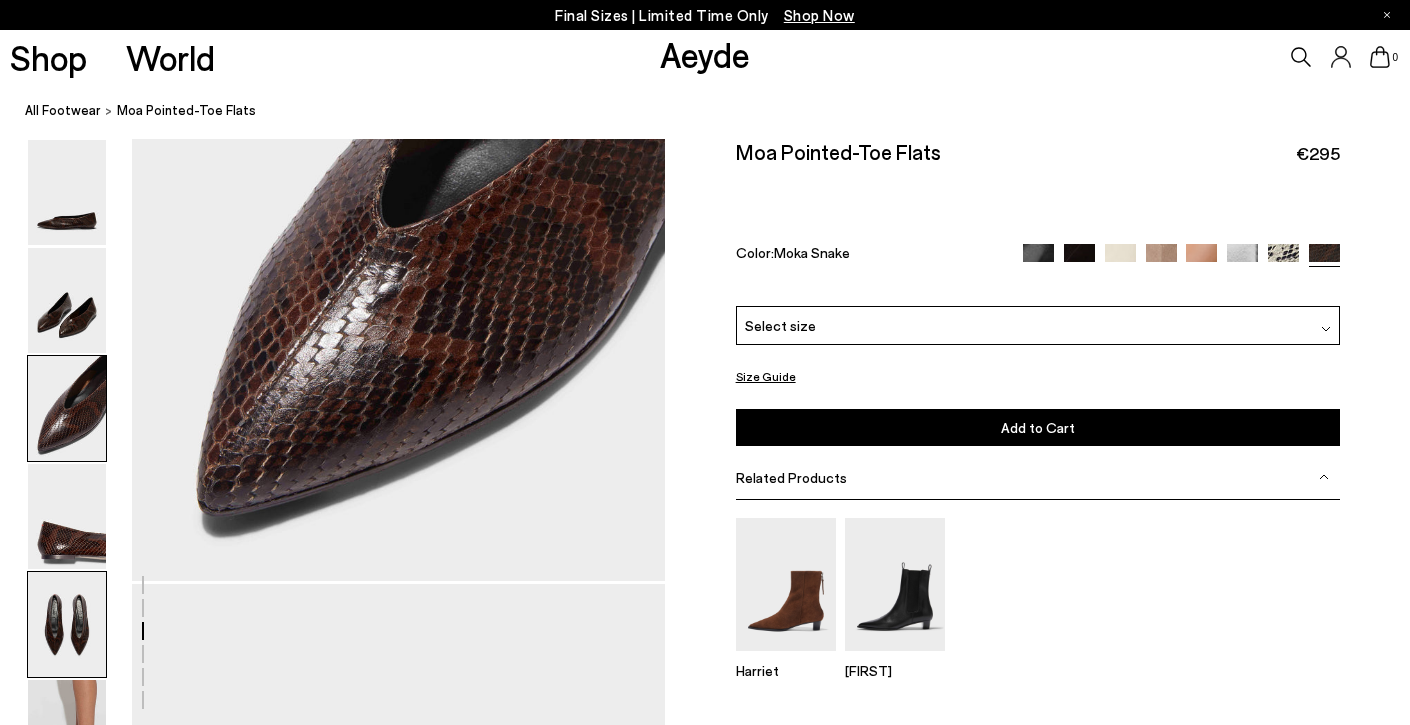click at bounding box center [67, 624] 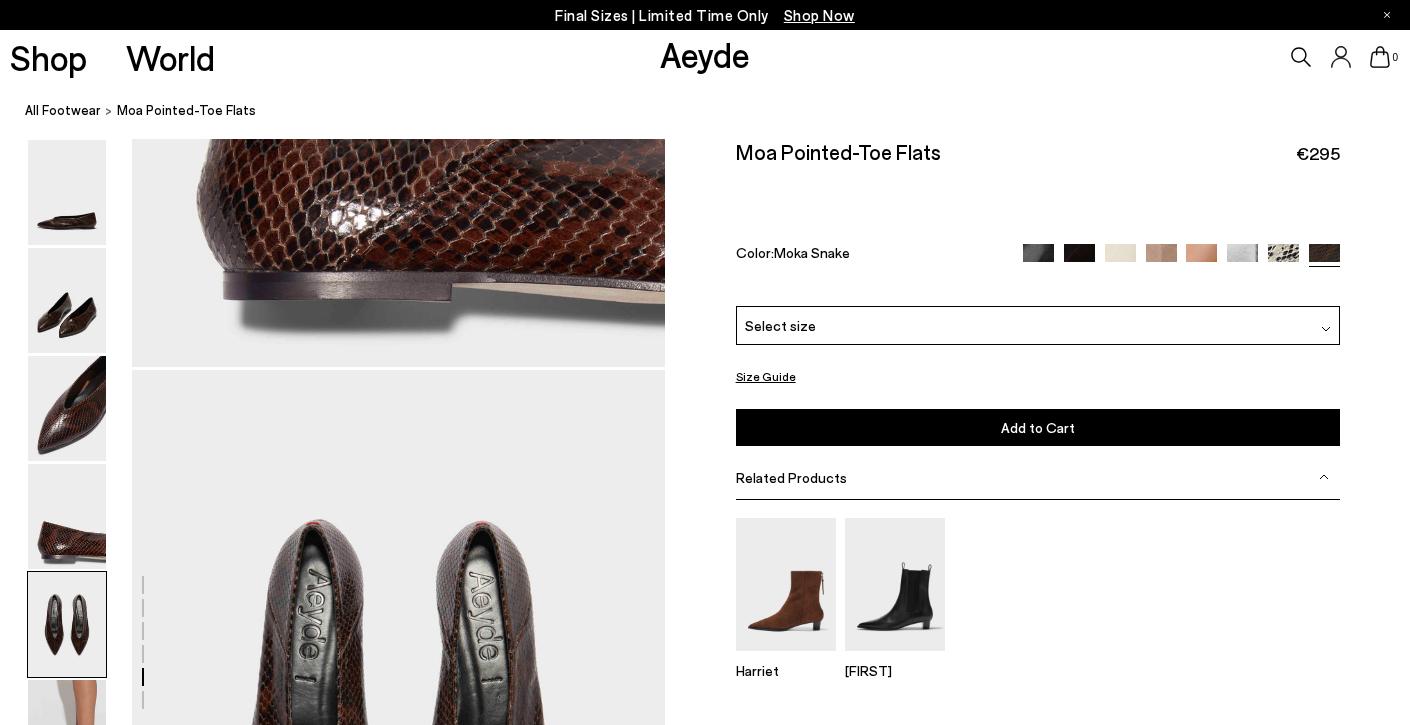 scroll, scrollTop: 2731, scrollLeft: 0, axis: vertical 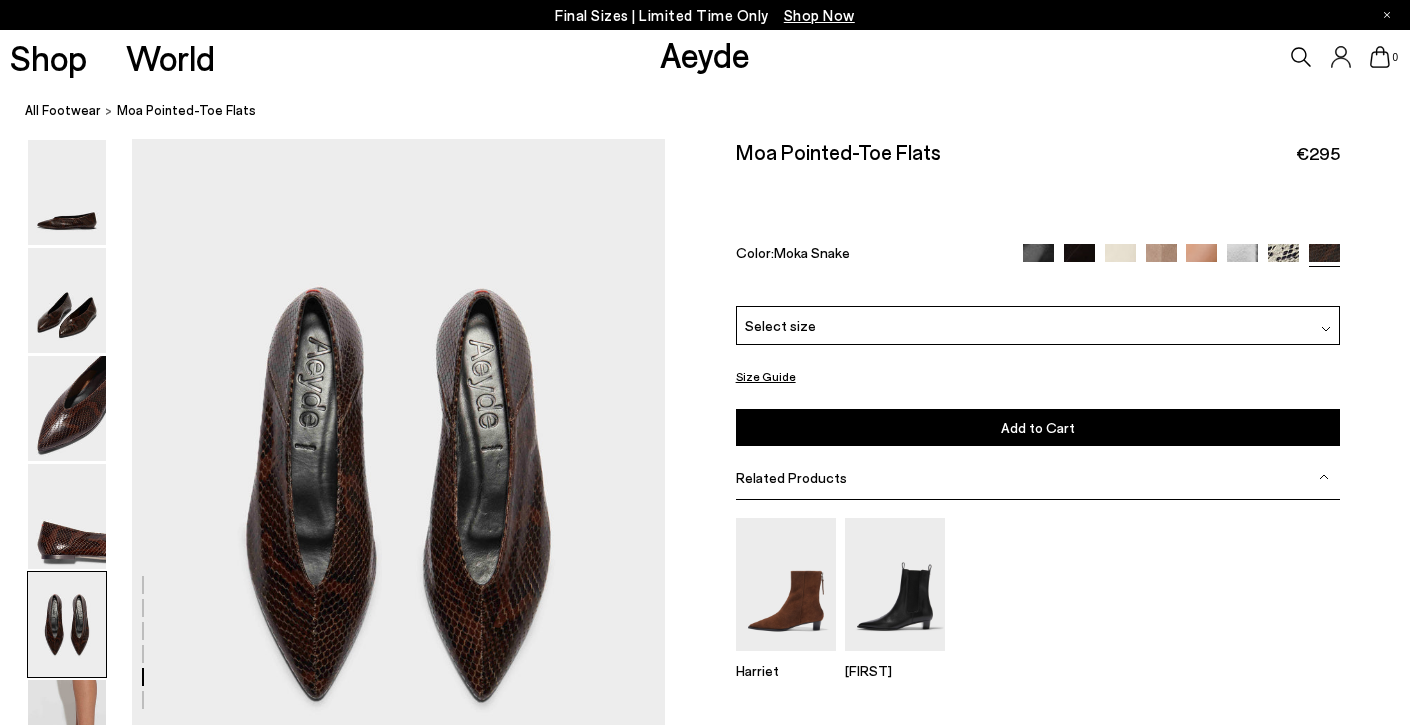 click at bounding box center (1038, 259) 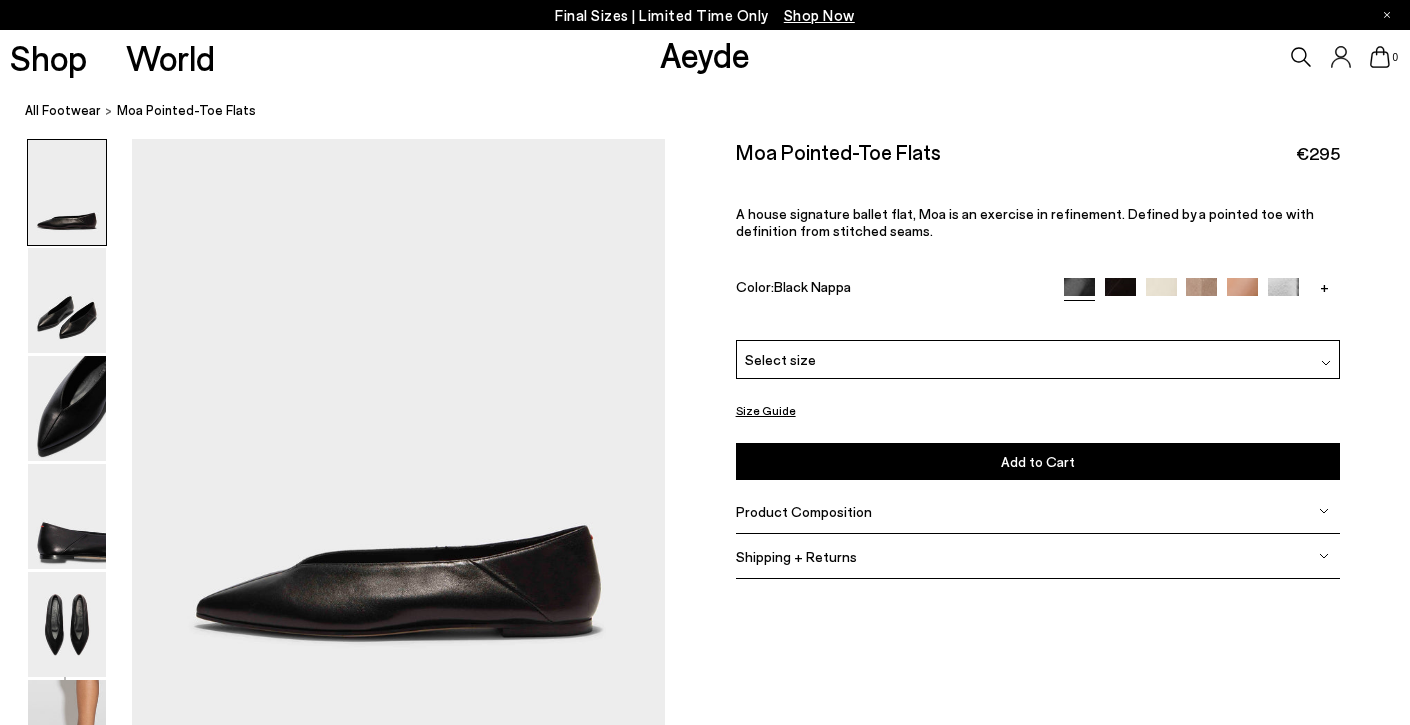 scroll, scrollTop: 0, scrollLeft: 0, axis: both 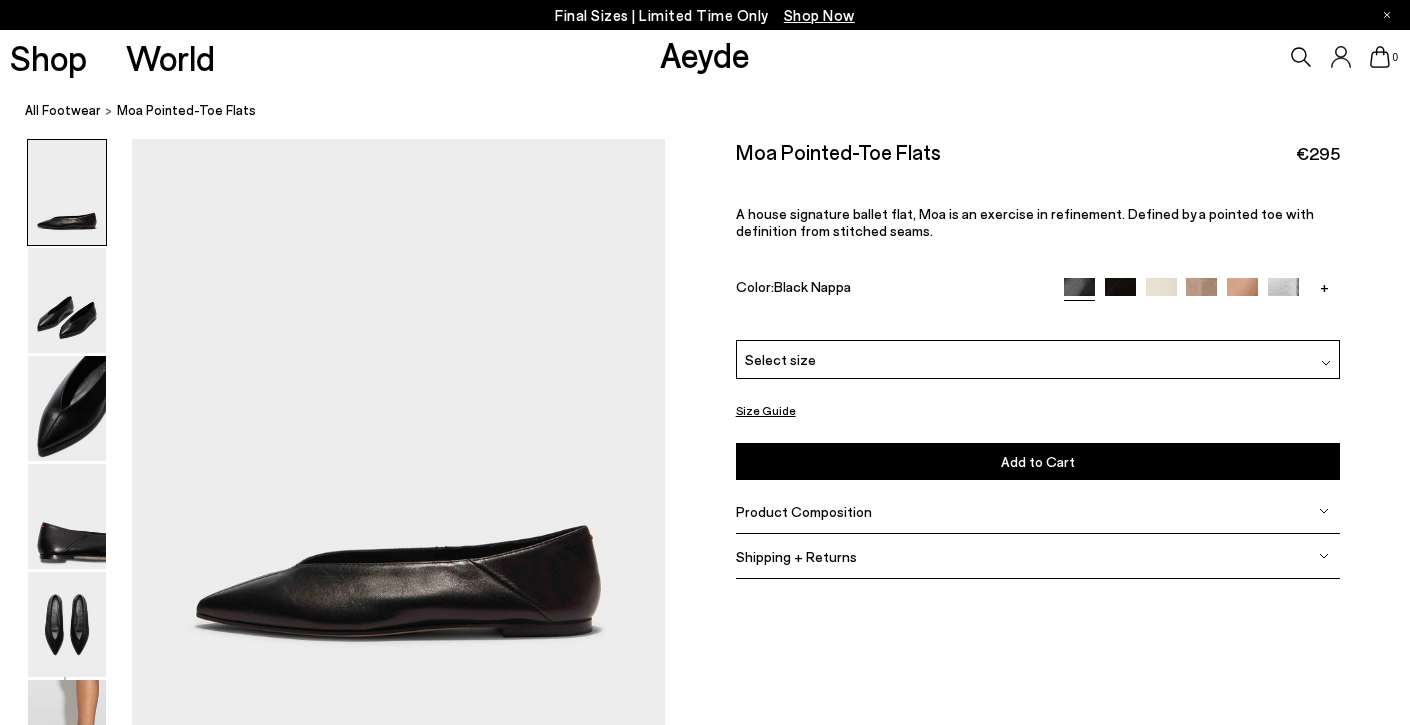 click at bounding box center (1120, 293) 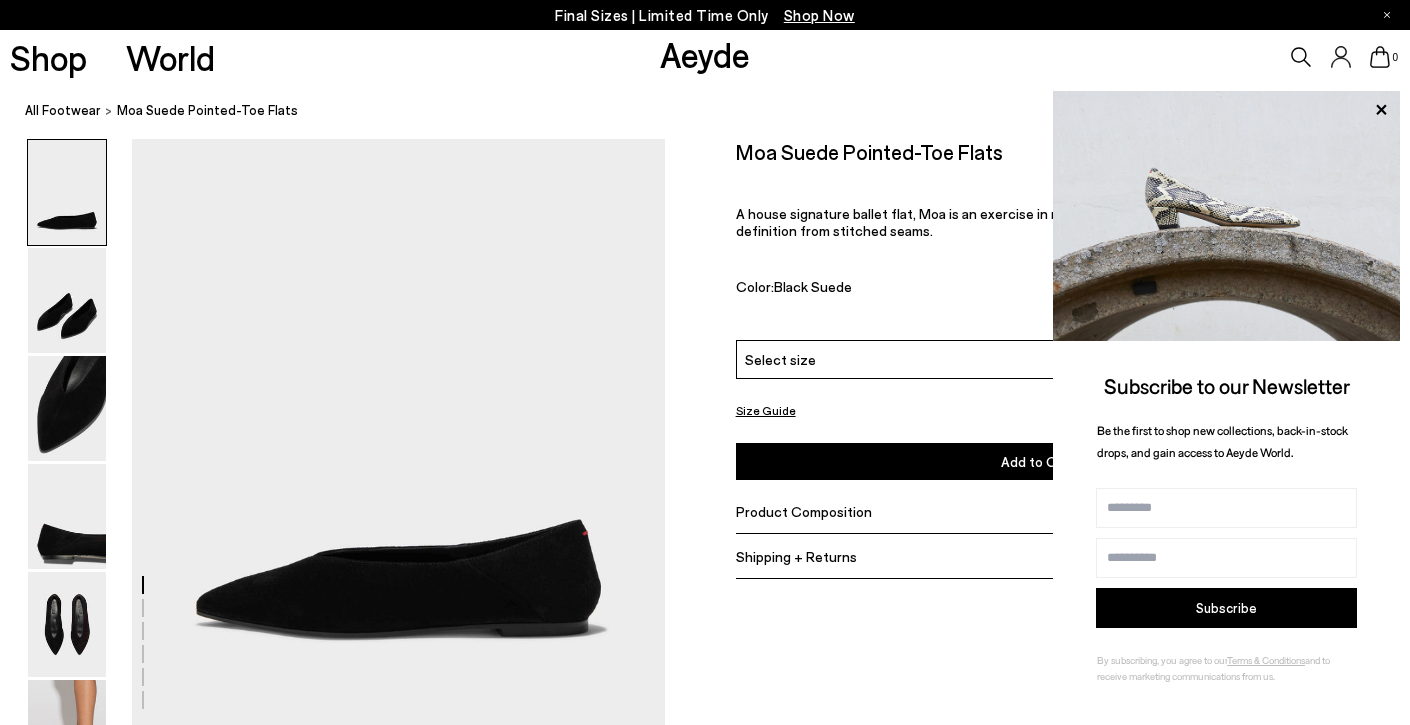 scroll, scrollTop: 0, scrollLeft: 0, axis: both 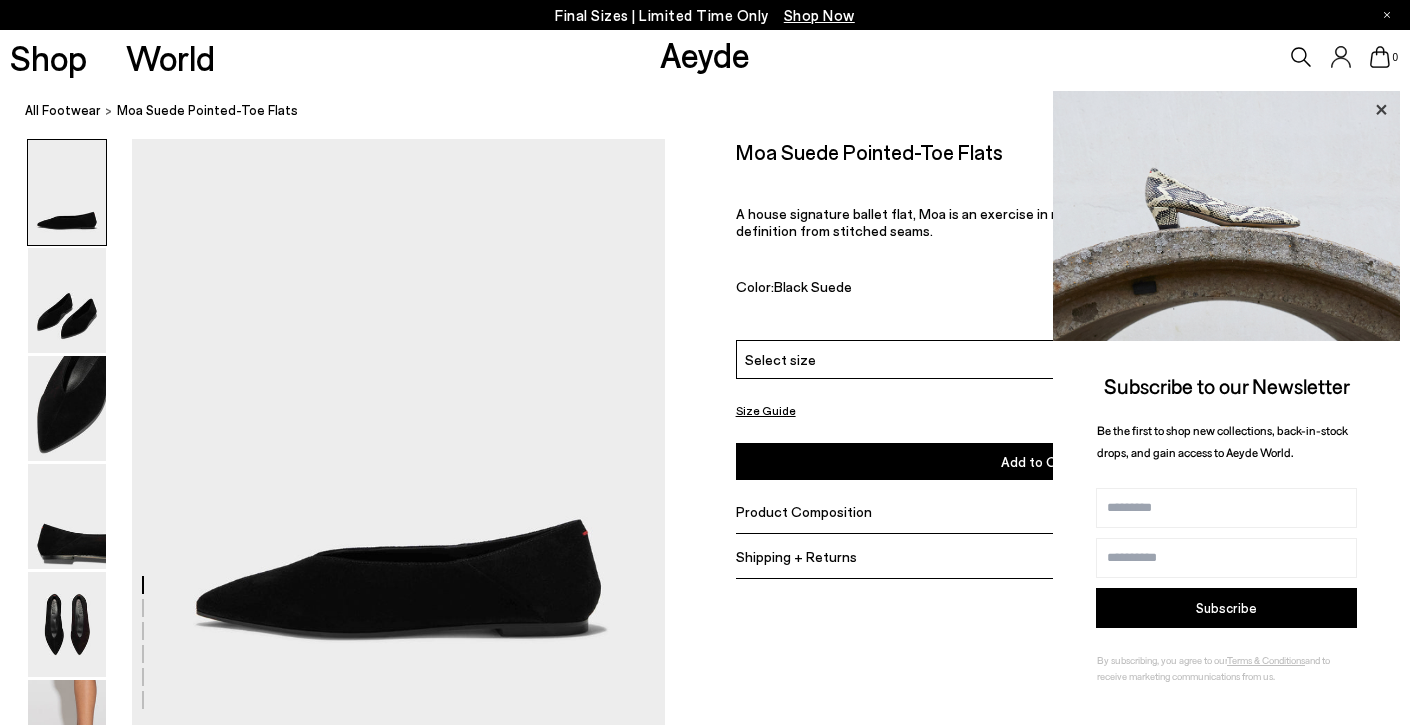click 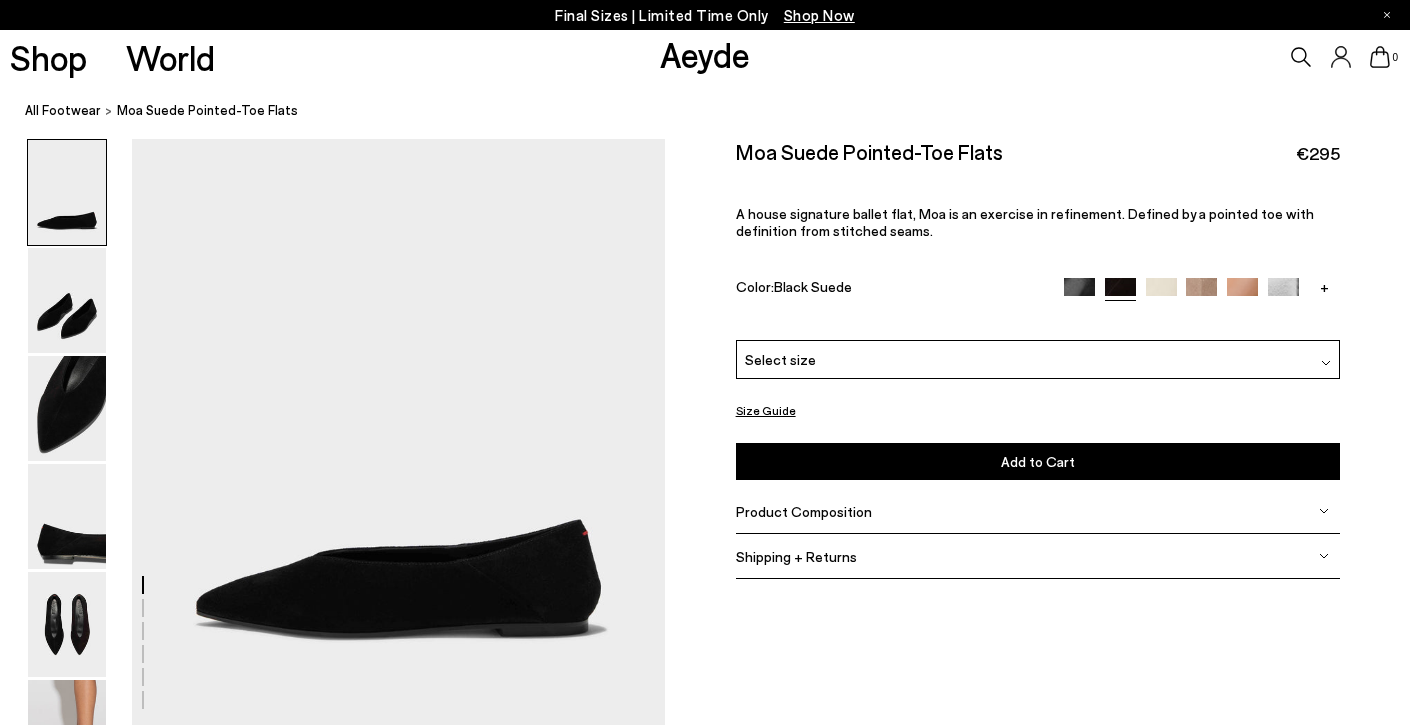 click at bounding box center [1161, 293] 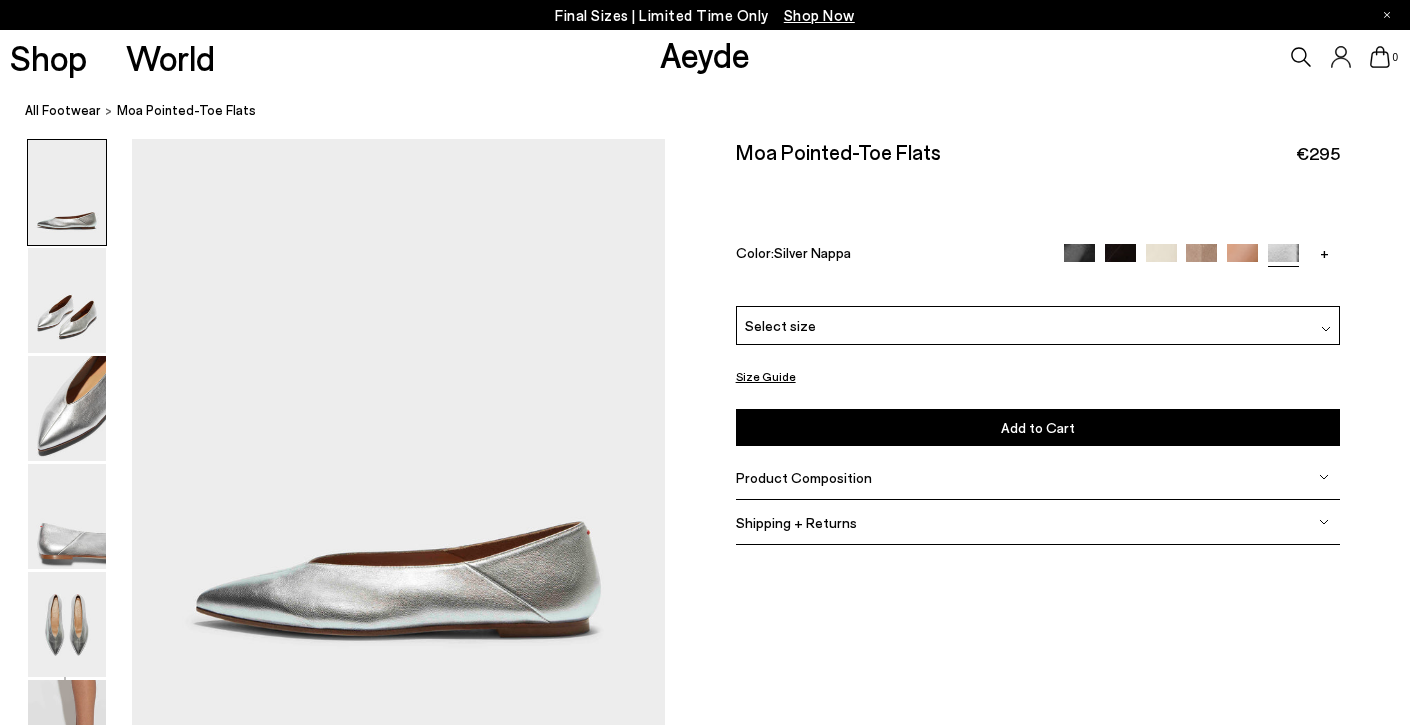 scroll, scrollTop: 0, scrollLeft: 0, axis: both 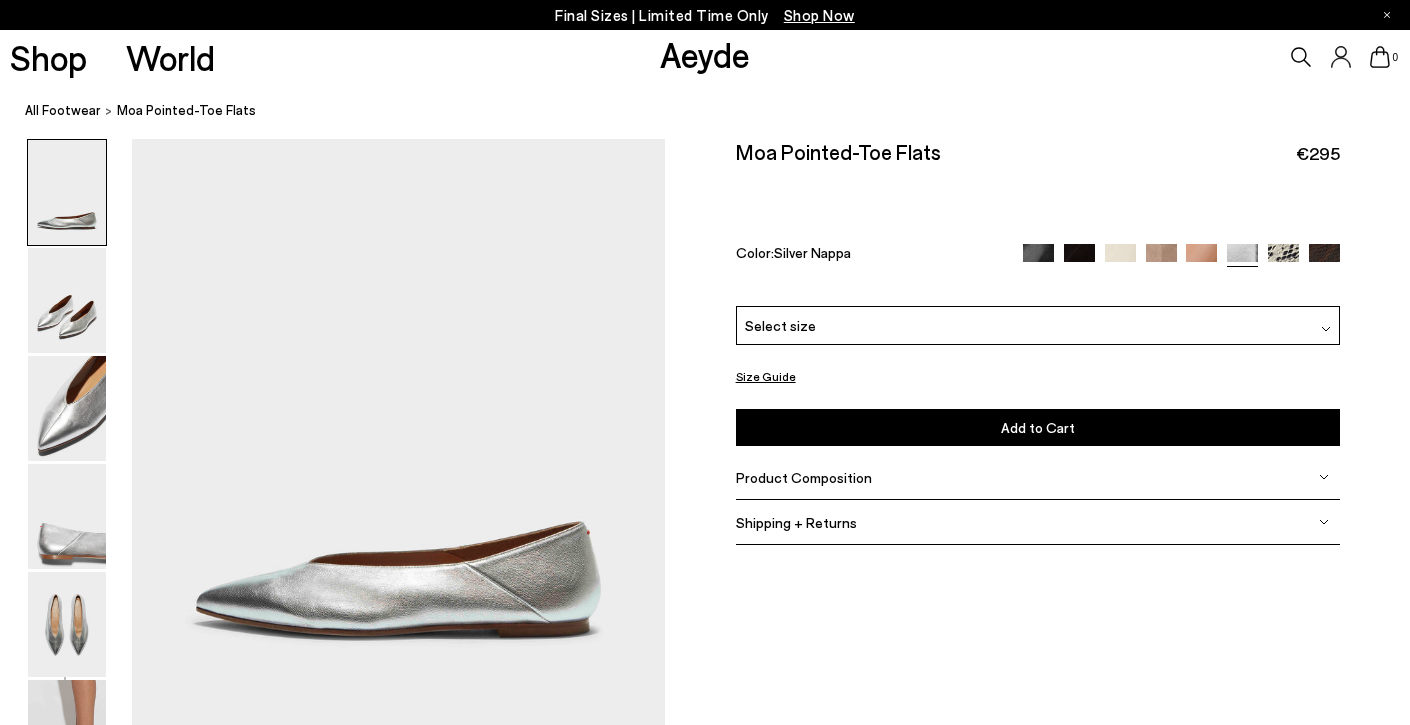 click at bounding box center [1324, 259] 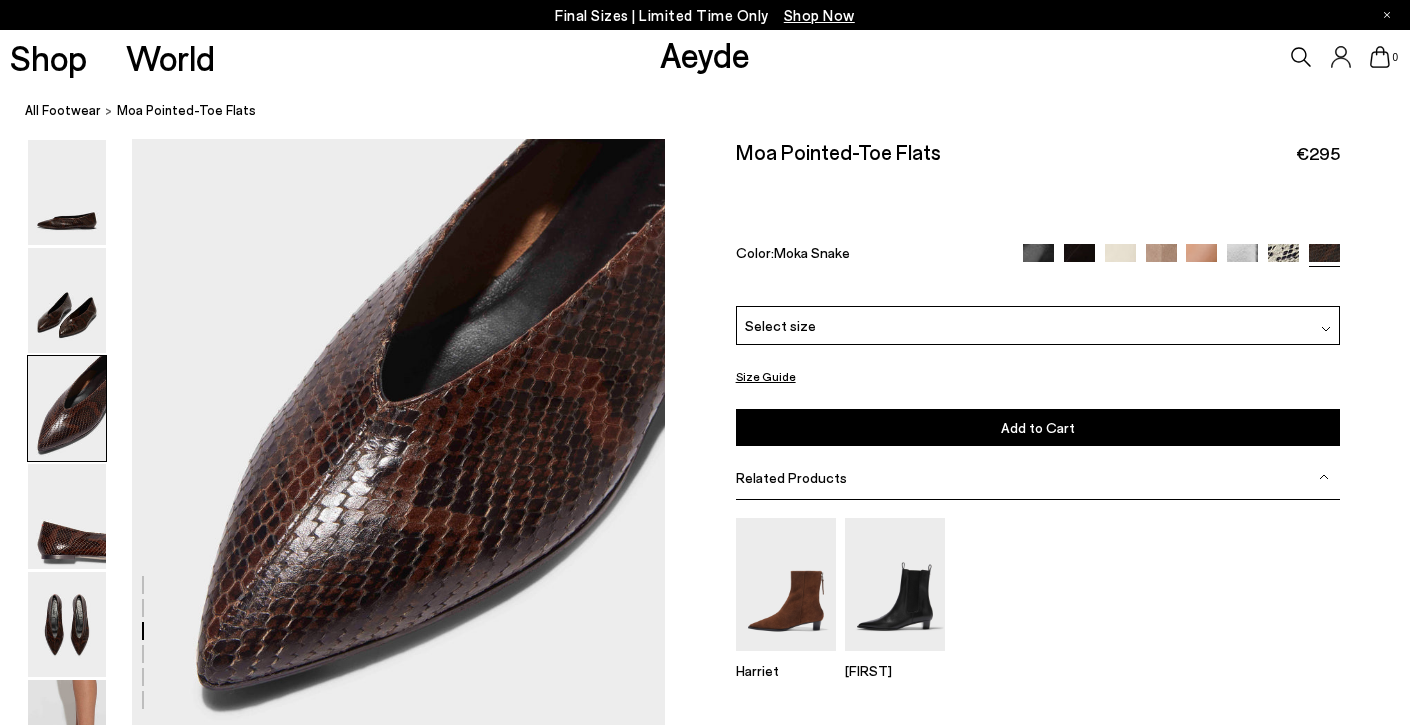 scroll, scrollTop: 1400, scrollLeft: 0, axis: vertical 